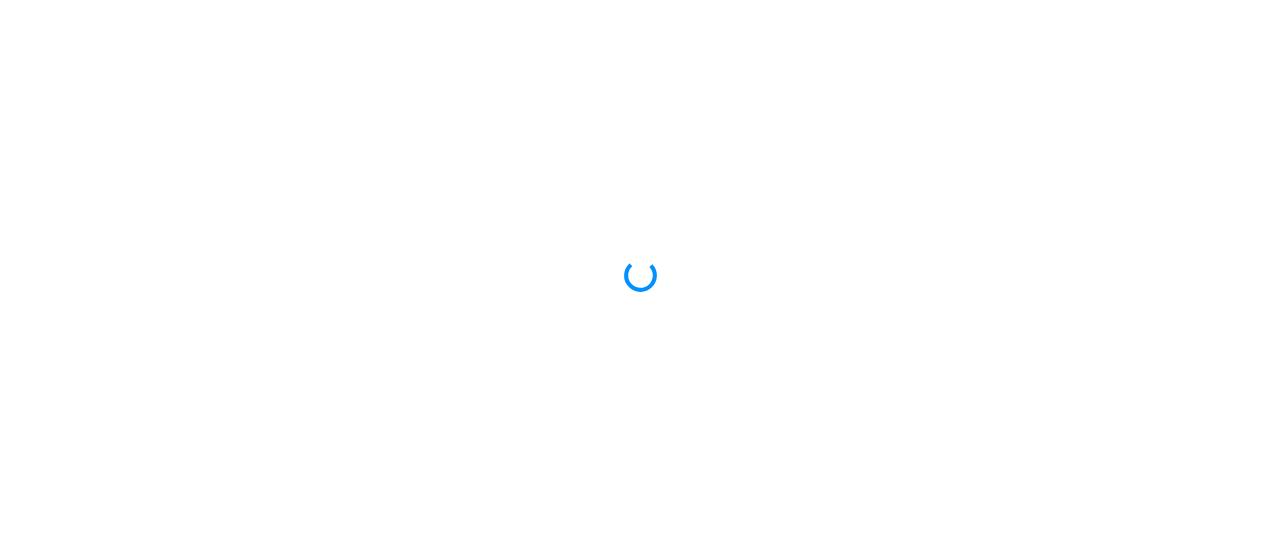 scroll, scrollTop: 0, scrollLeft: 0, axis: both 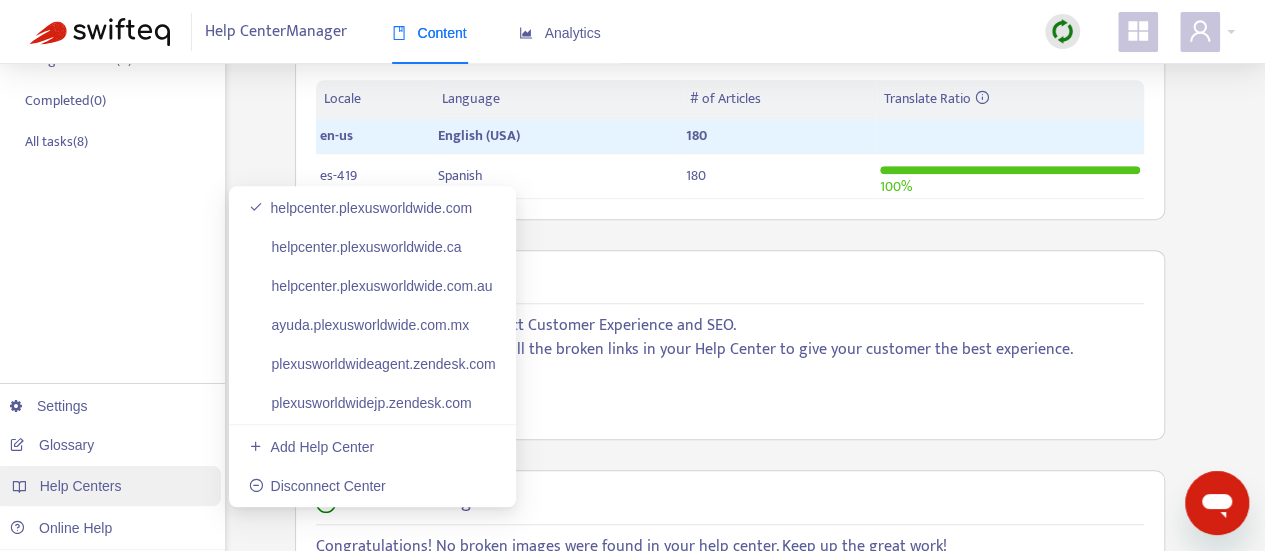 click on "Help Centers" at bounding box center (81, 486) 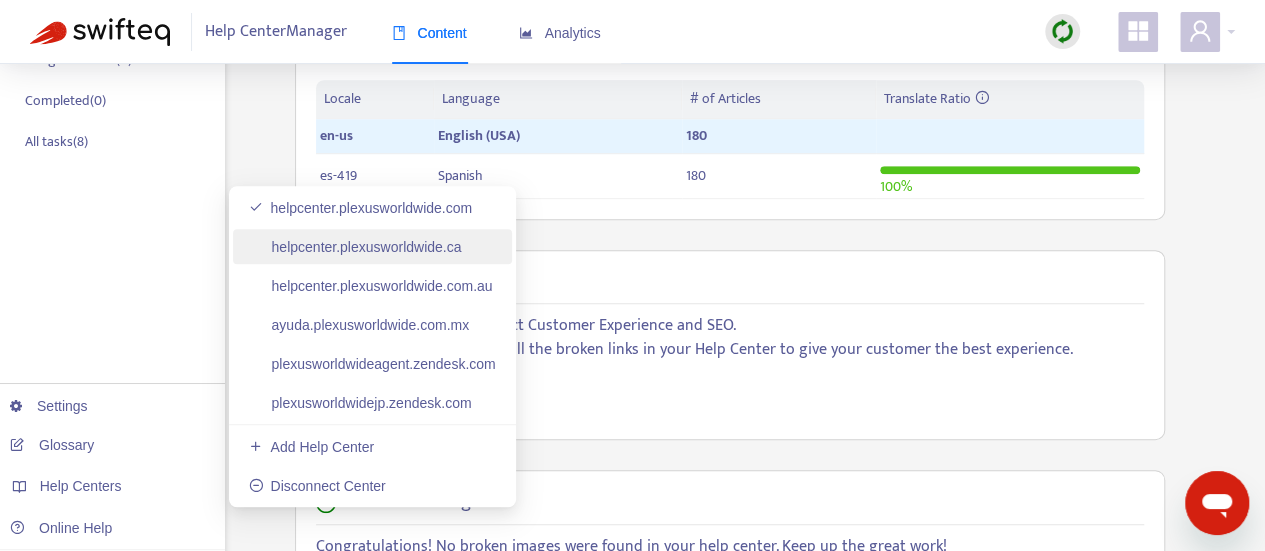 click on "helpcenter.plexusworldwide.ca" at bounding box center [355, 247] 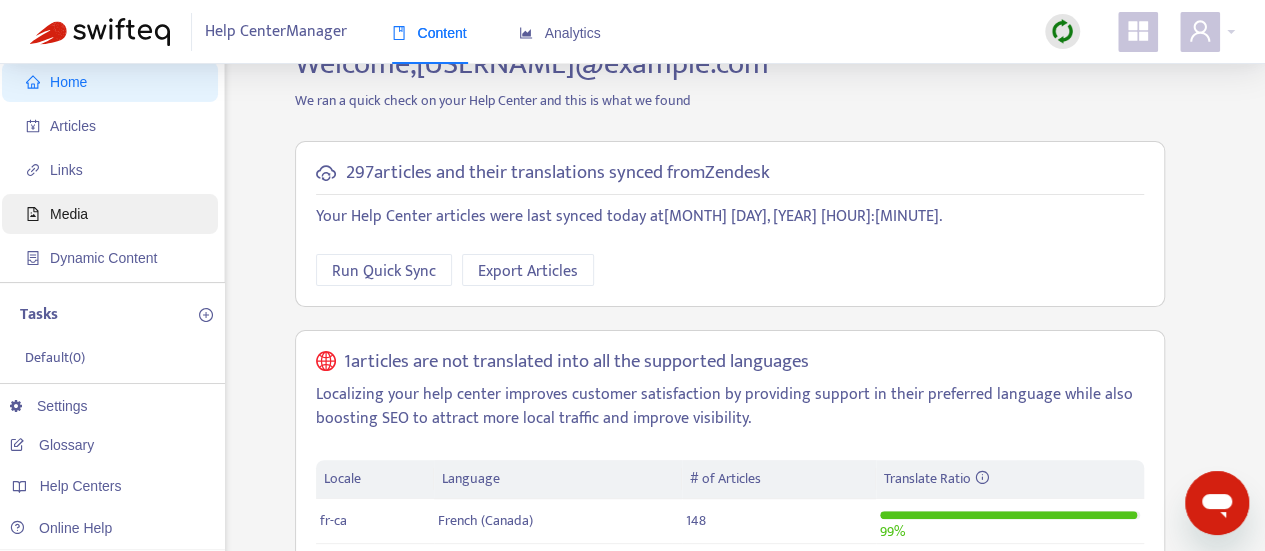 scroll, scrollTop: 365, scrollLeft: 0, axis: vertical 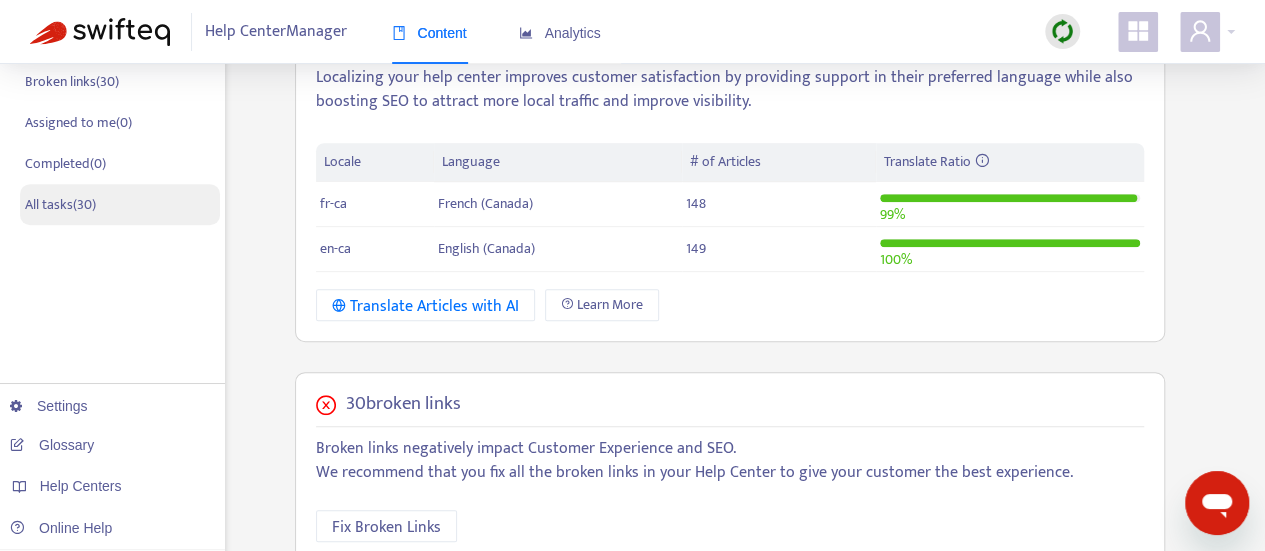 click on "All tasks  ( 30 )" at bounding box center (60, 204) 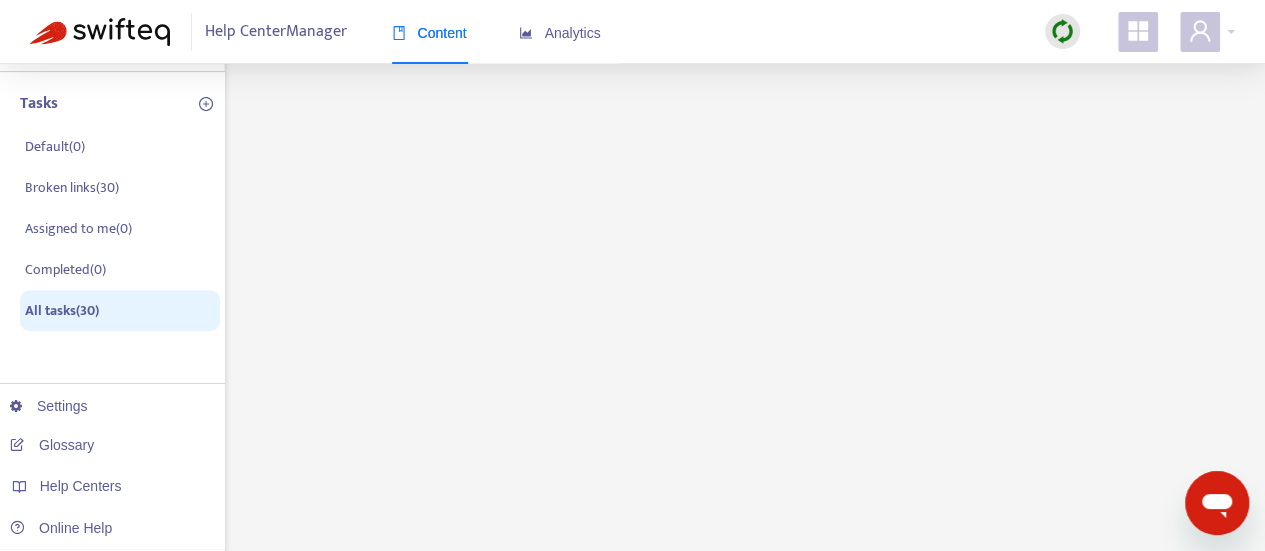 scroll, scrollTop: 362, scrollLeft: 0, axis: vertical 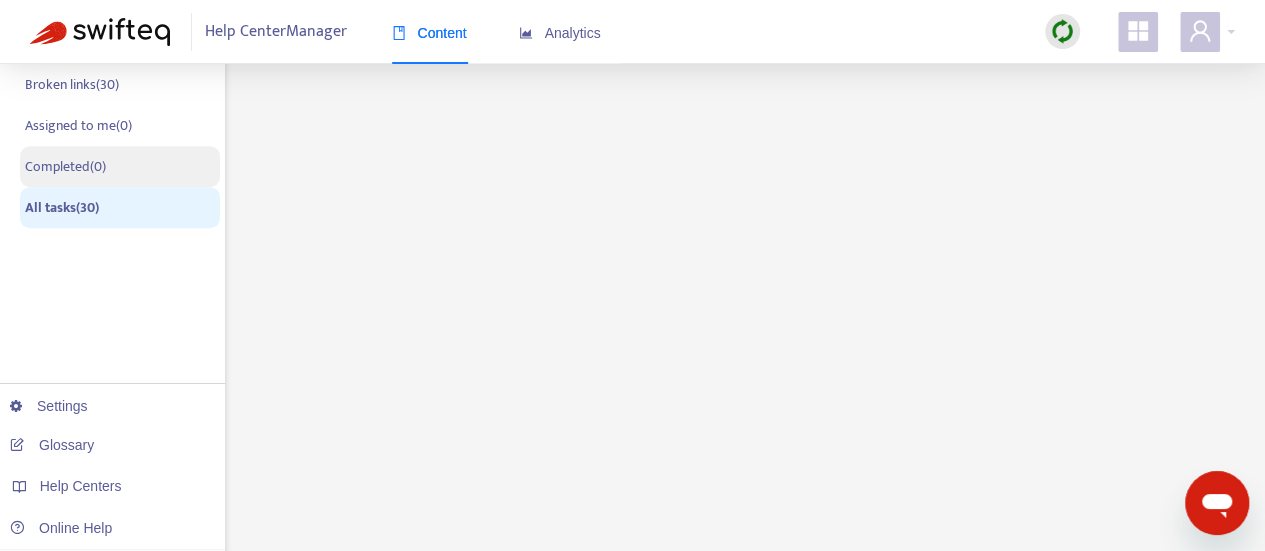 click on "Completed  ( 0 )" at bounding box center (65, 166) 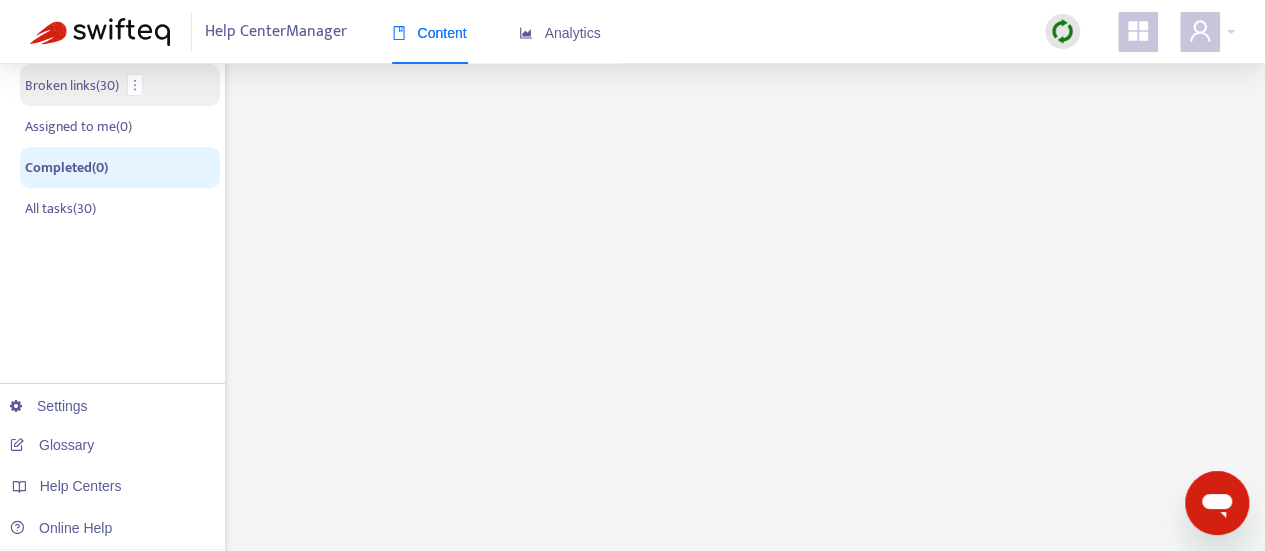 click on "Broken links  ( 30 )" at bounding box center (72, 85) 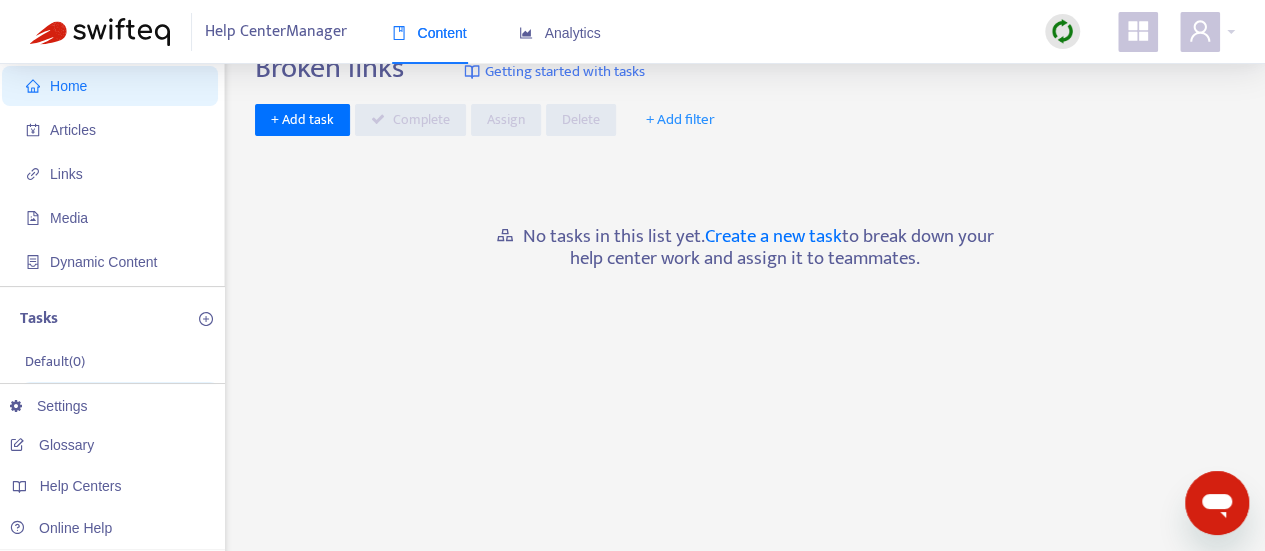 scroll, scrollTop: 0, scrollLeft: 0, axis: both 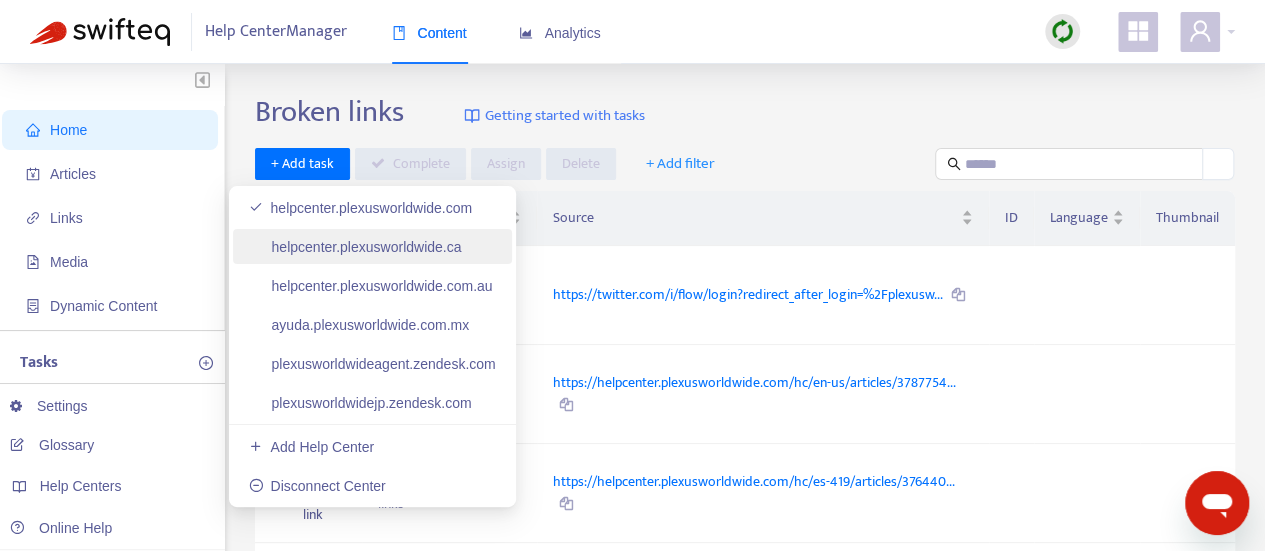 click on "helpcenter.plexusworldwide.ca" at bounding box center (355, 247) 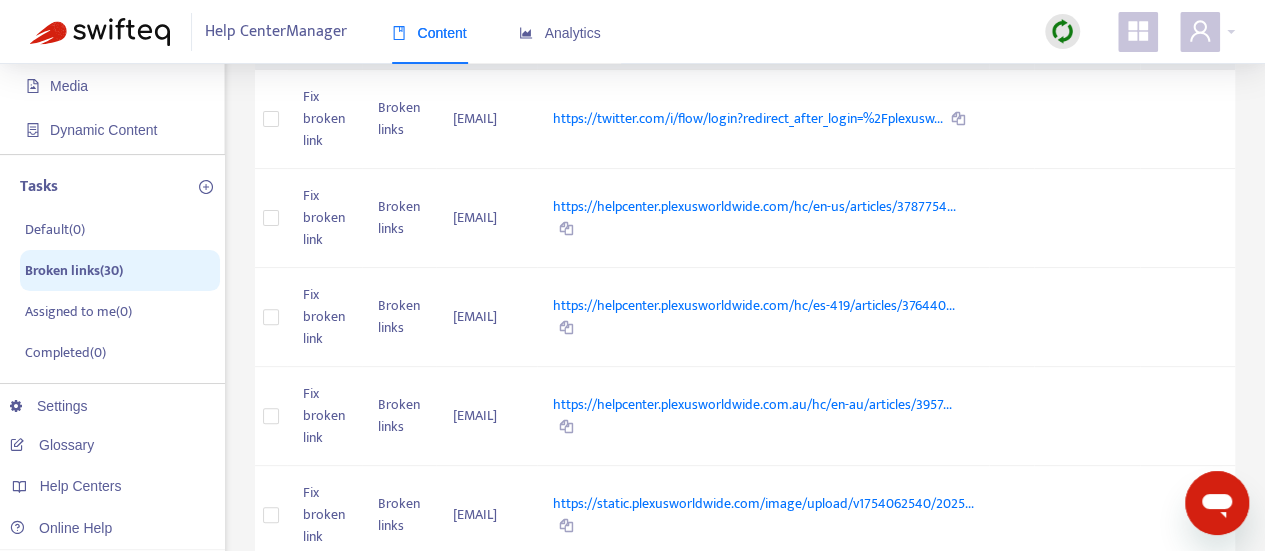 scroll, scrollTop: 198, scrollLeft: 0, axis: vertical 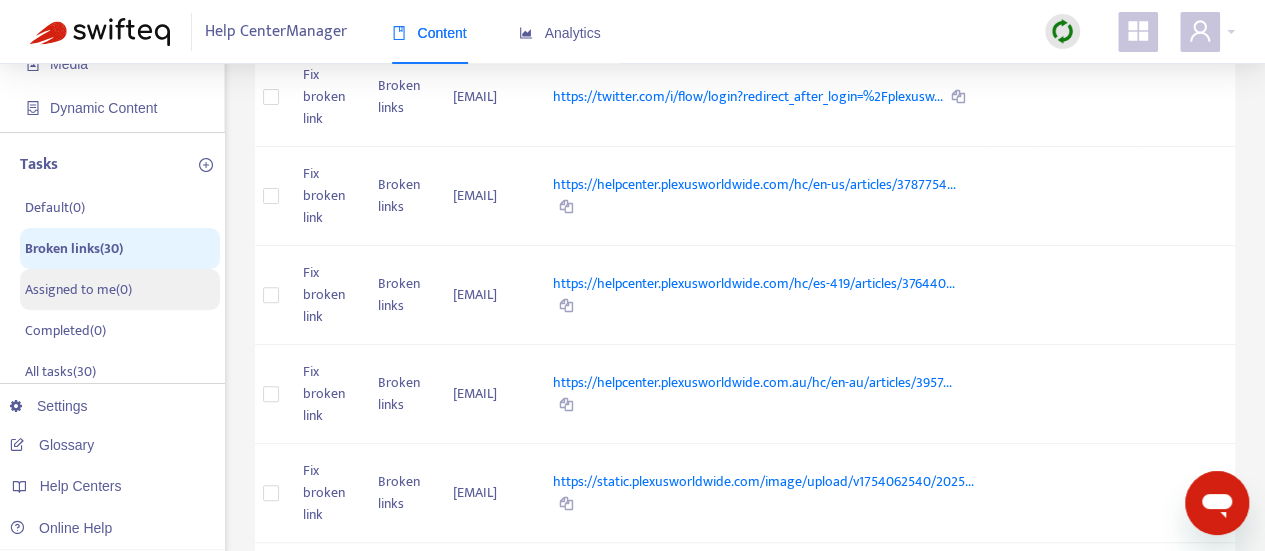 click on "Assigned to me  ( 0 )" at bounding box center [78, 289] 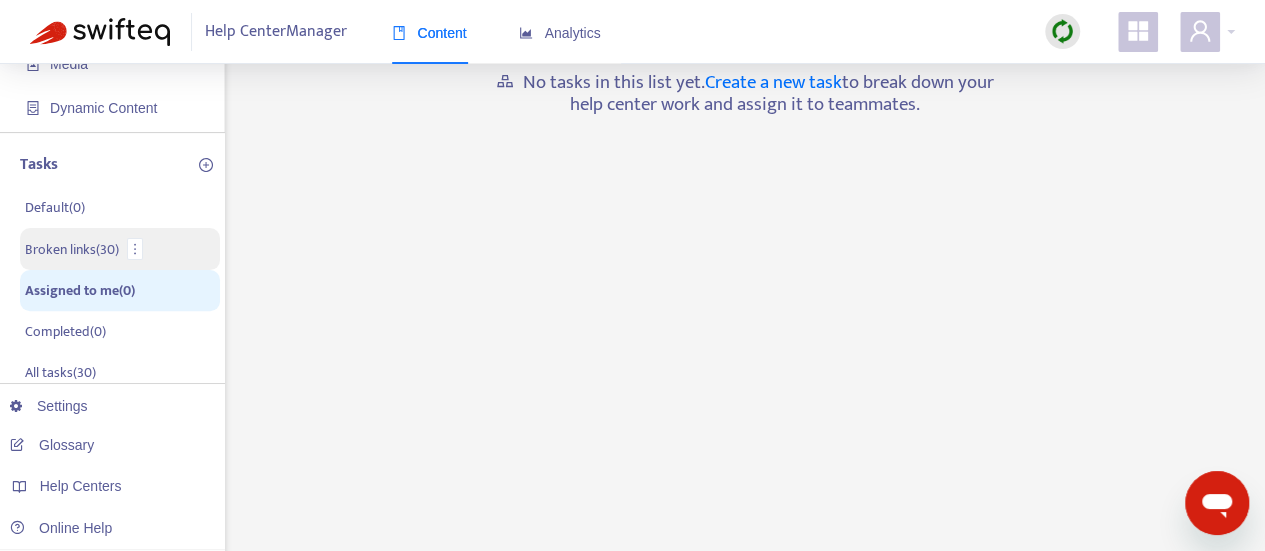 click on "Broken links  ( 30 )" at bounding box center (72, 249) 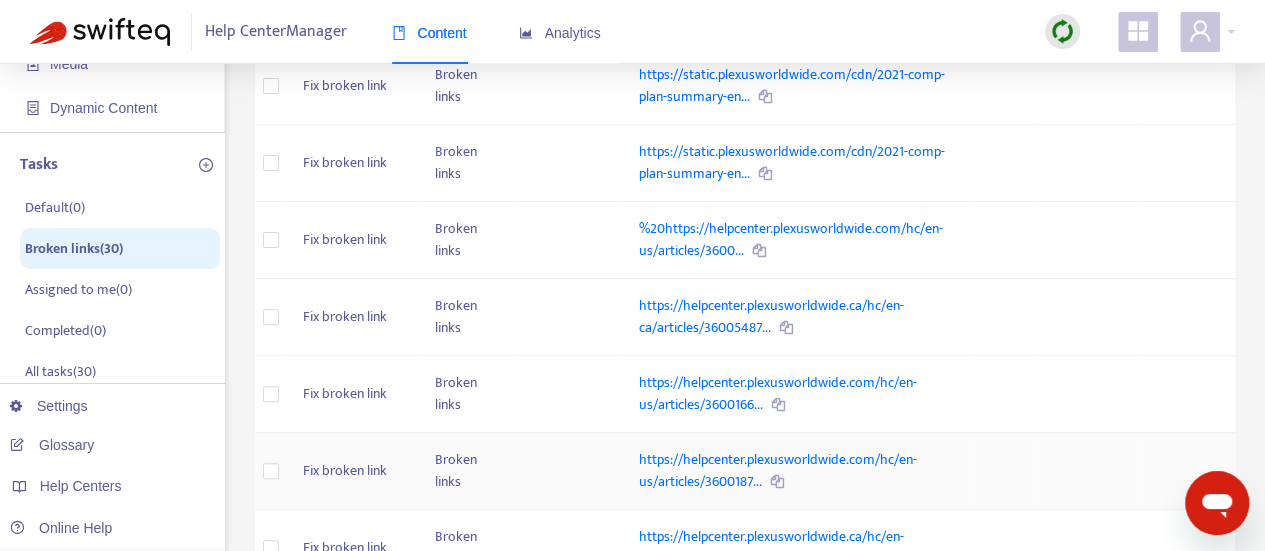 scroll, scrollTop: 712, scrollLeft: 0, axis: vertical 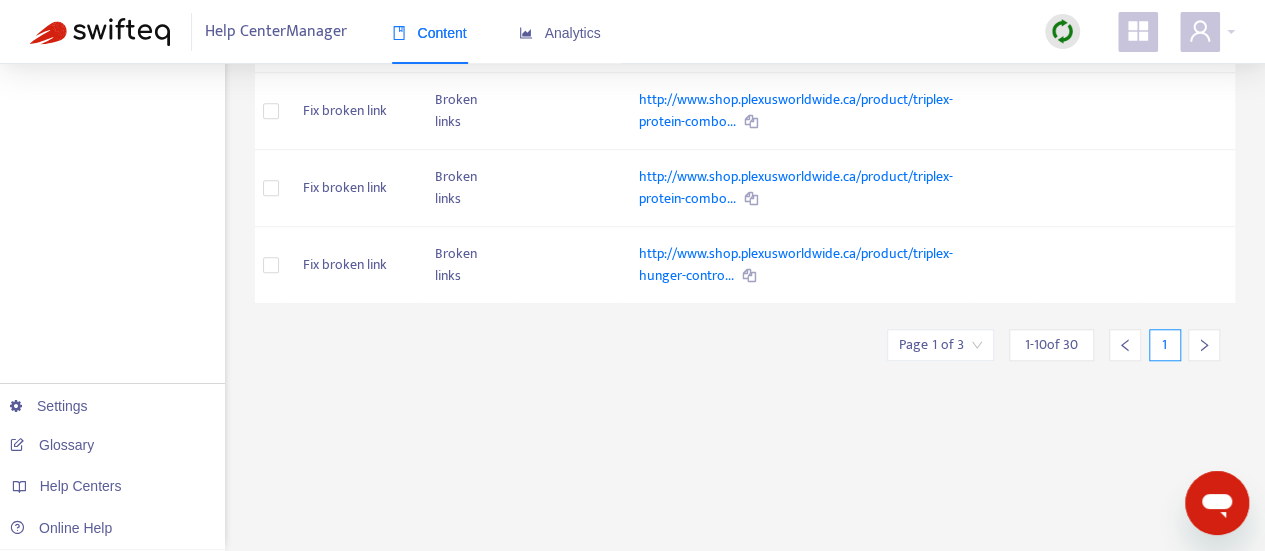 click at bounding box center (1204, 345) 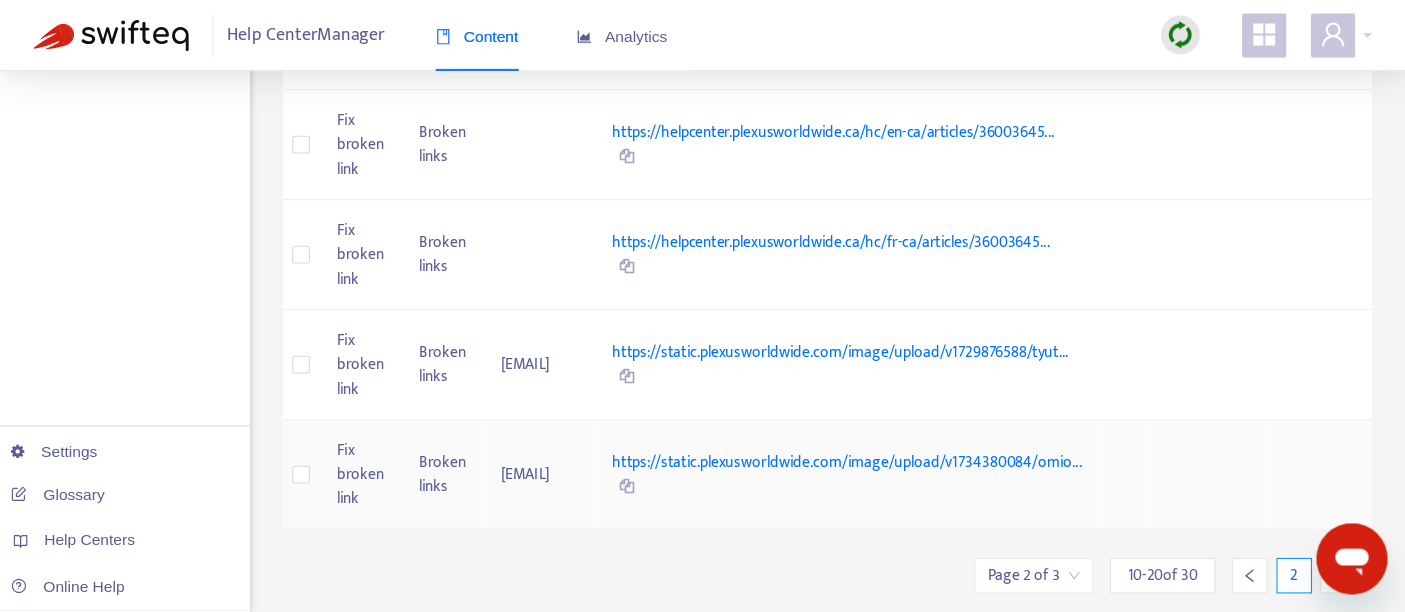scroll, scrollTop: 700, scrollLeft: 0, axis: vertical 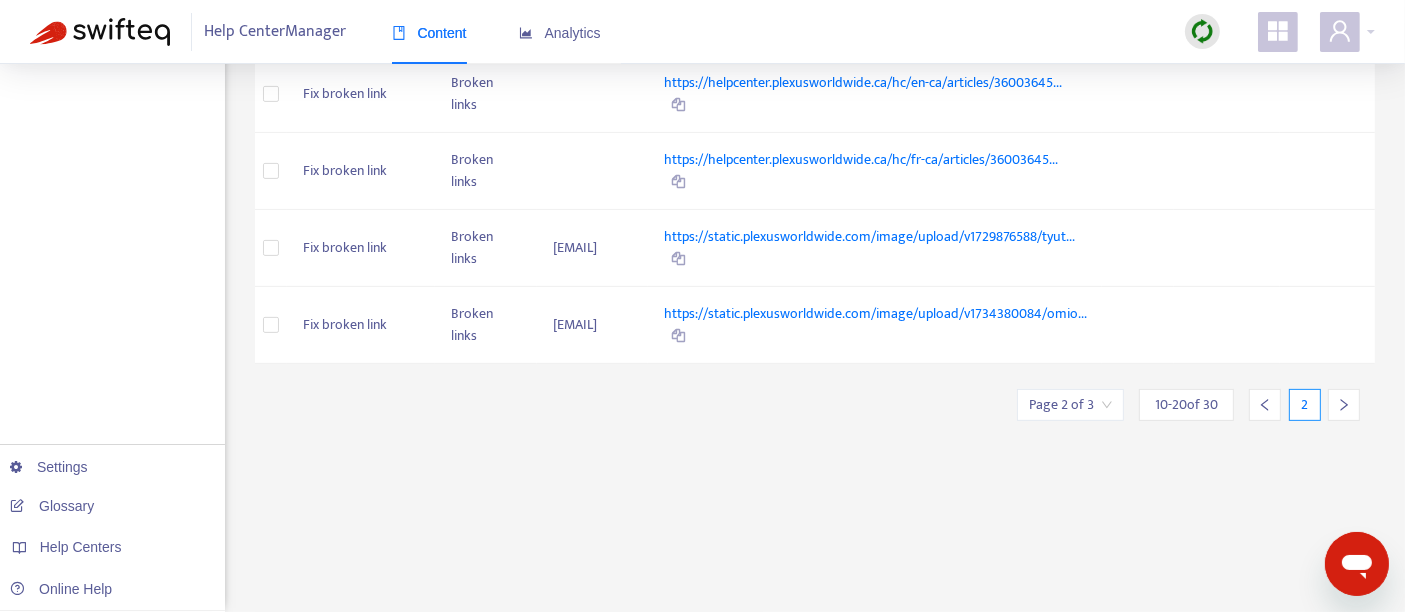 click at bounding box center (1356, 563) 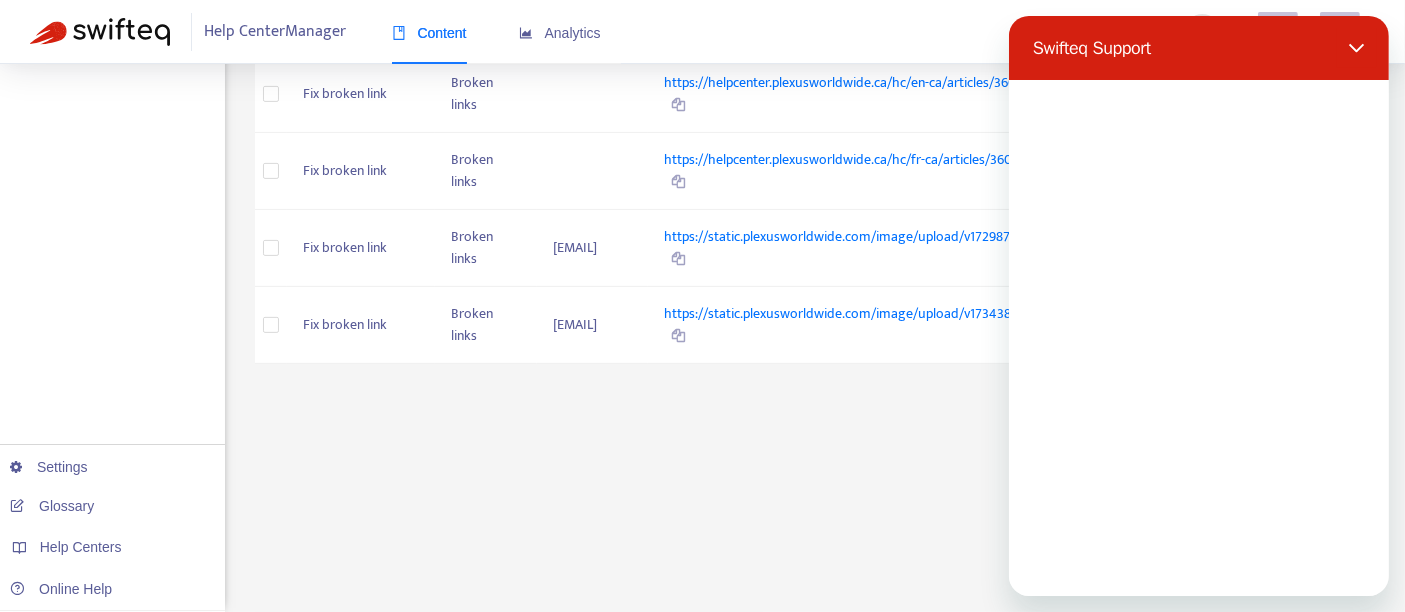 scroll, scrollTop: 0, scrollLeft: 0, axis: both 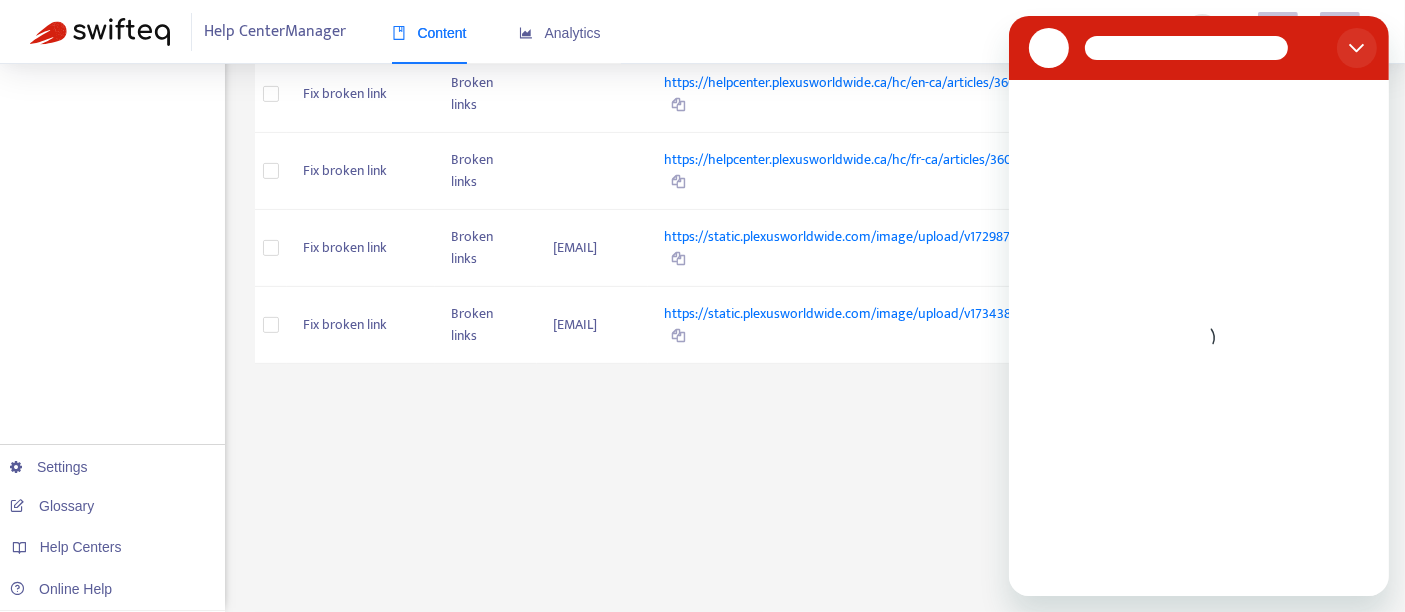 click 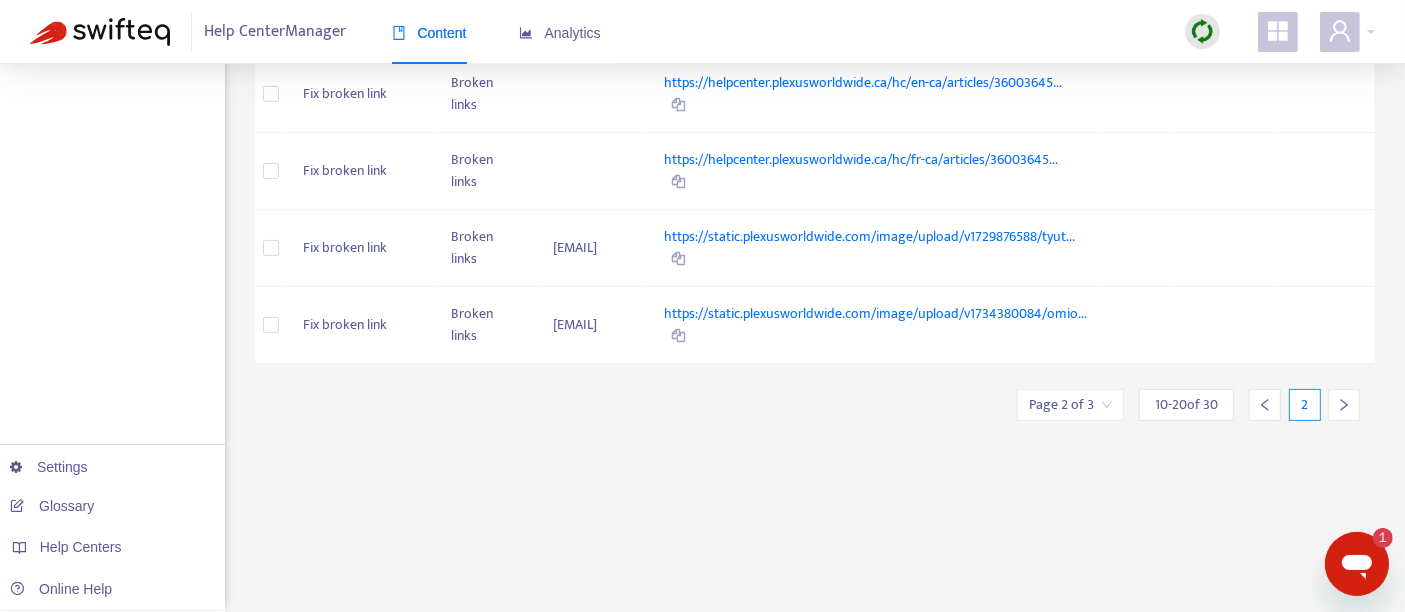 scroll, scrollTop: 0, scrollLeft: 0, axis: both 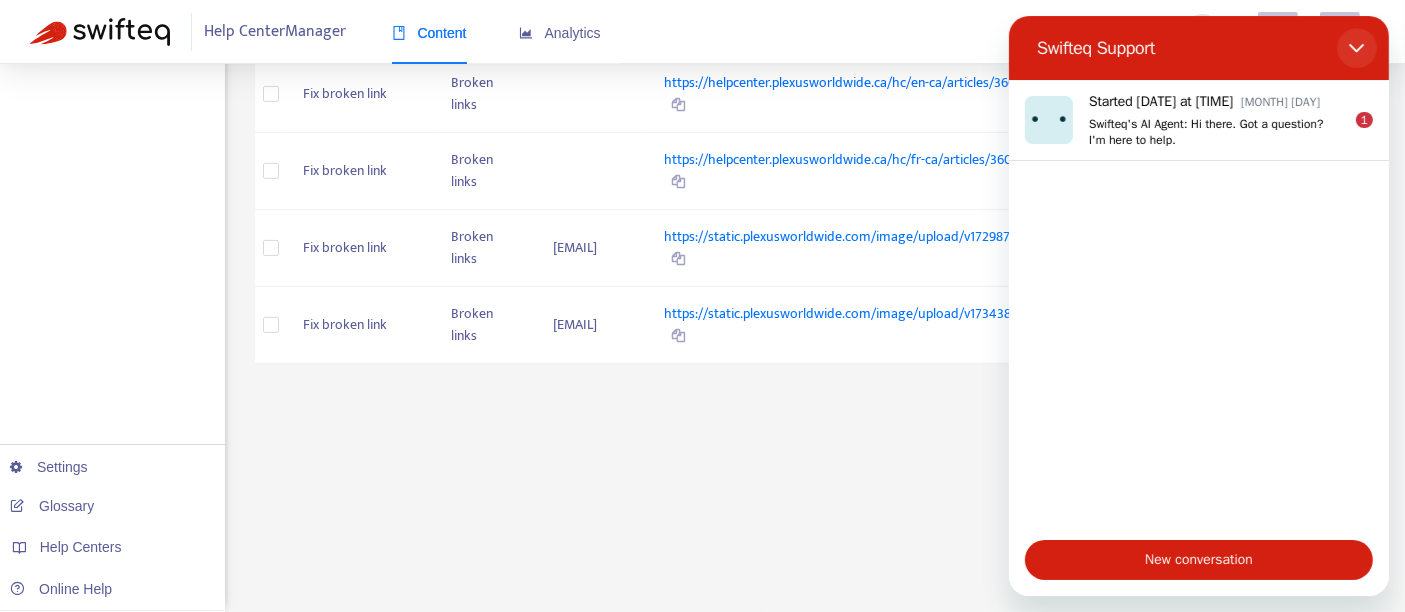 click 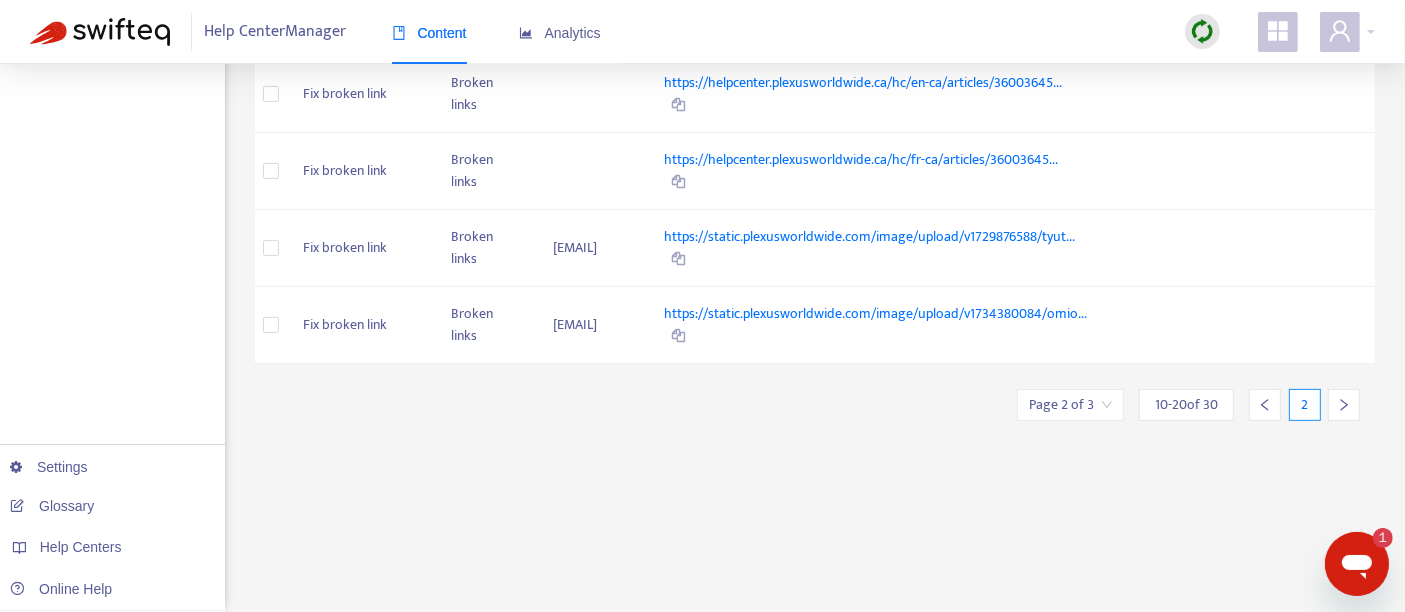 scroll, scrollTop: 0, scrollLeft: 0, axis: both 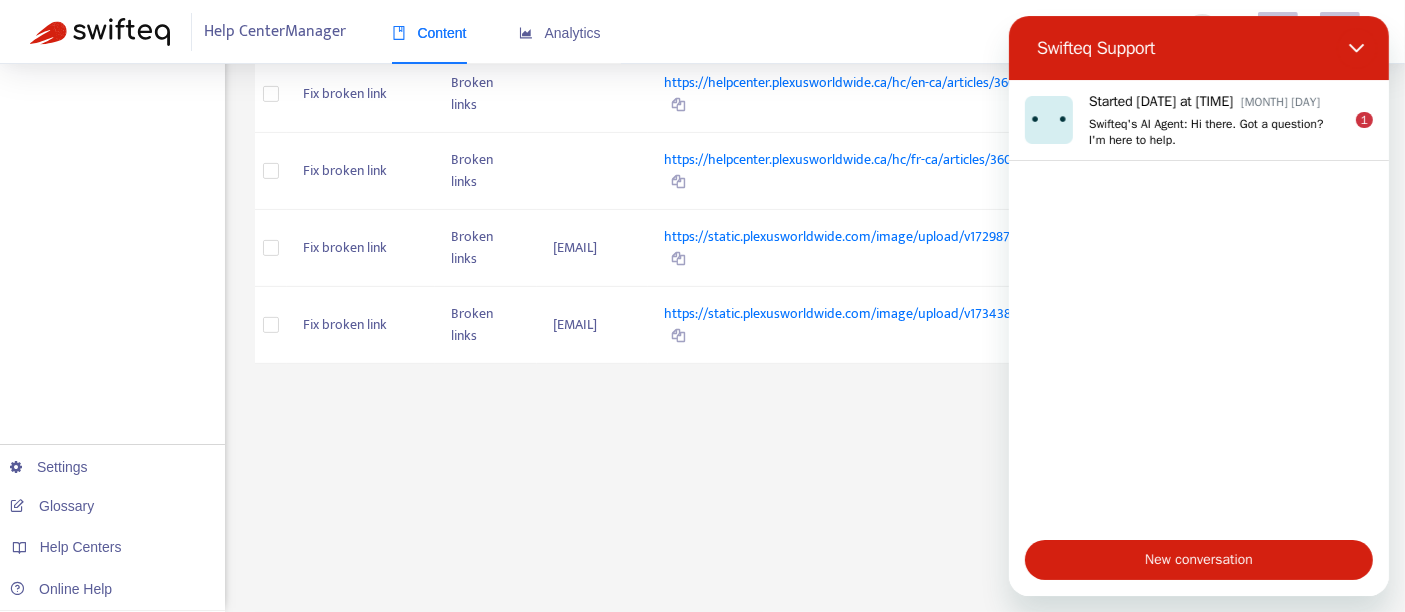 click on "New conversation" at bounding box center [1198, 560] 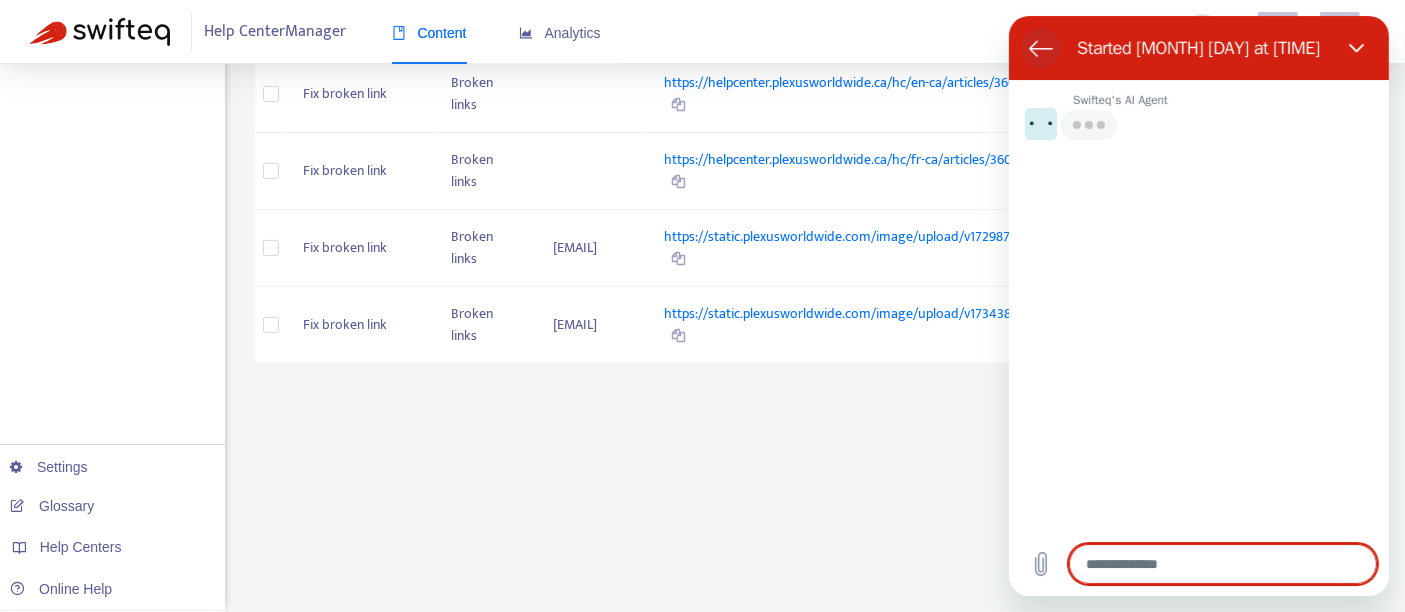 click 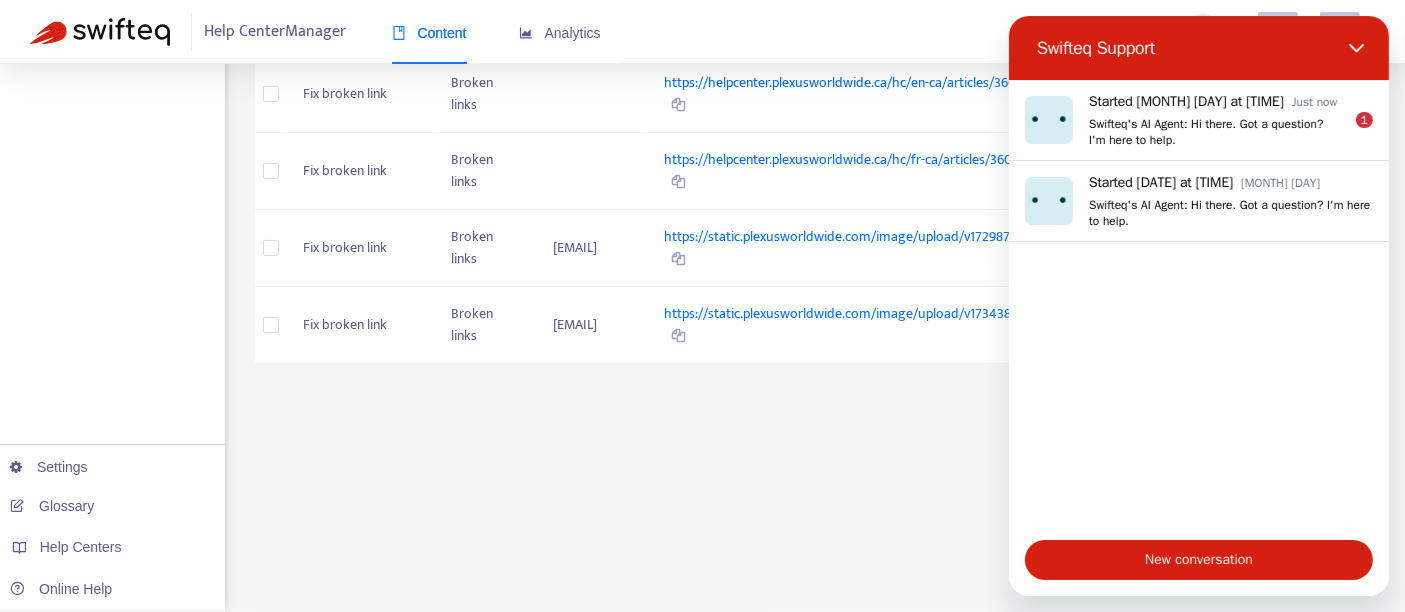 click on "Broken links Getting started with tasks + Add task Complete Assign Delete + Add filter Task List Assignee Source ID Language Thumbnail Fix broken link Broken links http://www.shop.plexusworldwide.ca/product/triplex-hunger-contro...   Fix broken link Broken links http://www.shop.plexusworldwide.ca/product/triplex-protein-combo...   Fix broken link Broken links https://helpcenter.plexusworldwide.com/hc/es-419/articles/360016...   Fix broken link Broken links https://helpcenter.plexusworldwide.ca/hc/fr-ca/articles/12608076...   Fix broken link Broken links blob:https://plexusworldwide.zendesk.com/24876902-6ecb-4546-af47...   Fix broken link Broken links https://helpcenter.plexusworldwide.ca/hc/en-ca/articles/36003645...   Fix broken link Broken links https://helpcenter.plexusworldwide.ca/hc/en-ca/articles/36003645...   Fix broken link Broken links https://helpcenter.plexusworldwide.ca/hc/fr-ca/articles/36003645...   Fix broken link Broken links rylee.gallardo@plexusworldwide.com   Fix broken link Broken links" at bounding box center [815, 27] 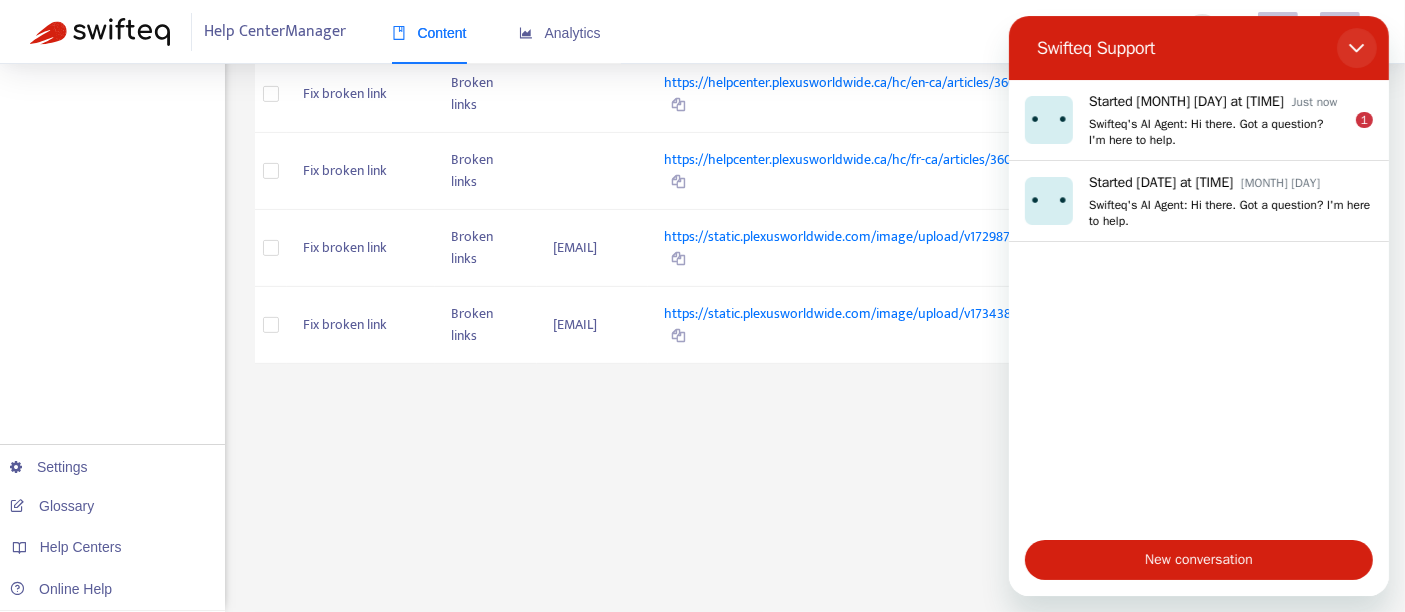 click at bounding box center (1356, 48) 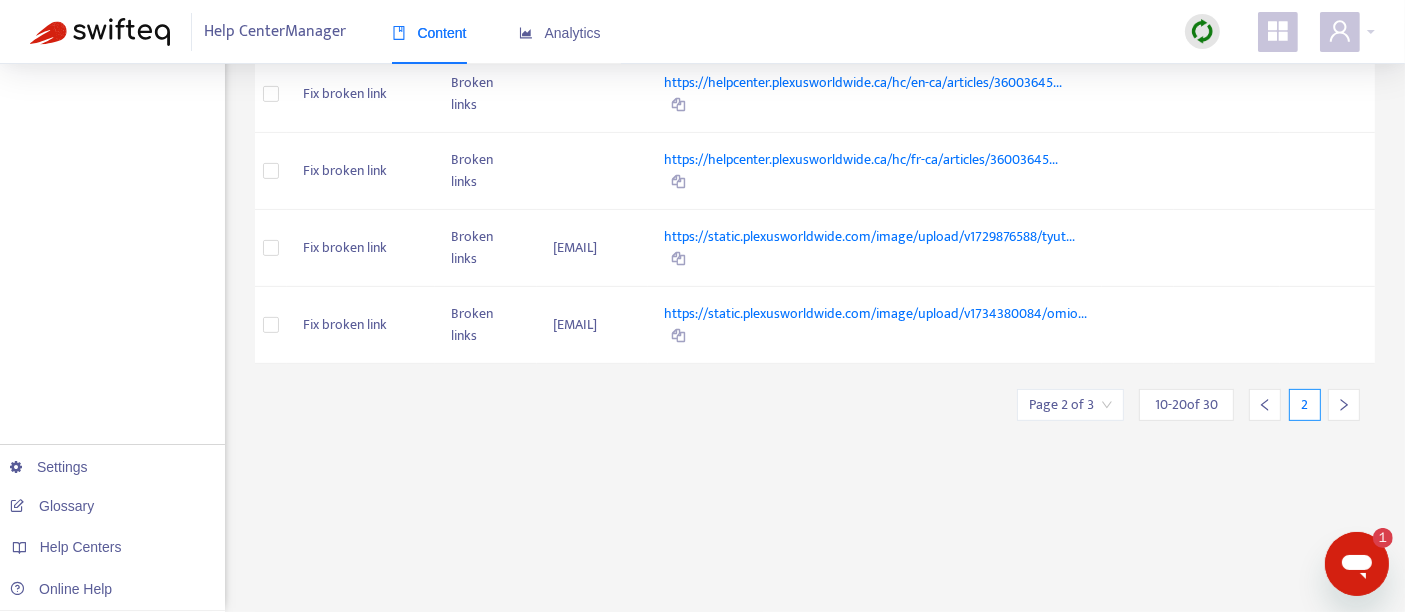 scroll, scrollTop: 0, scrollLeft: 0, axis: both 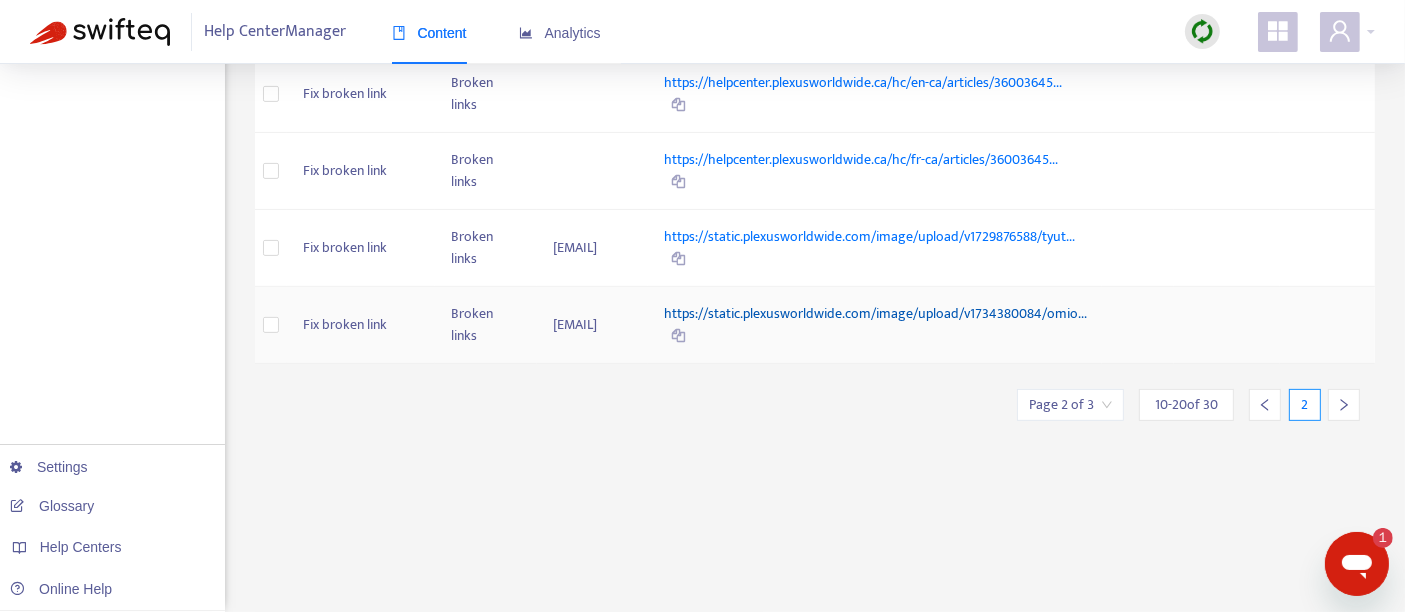 type 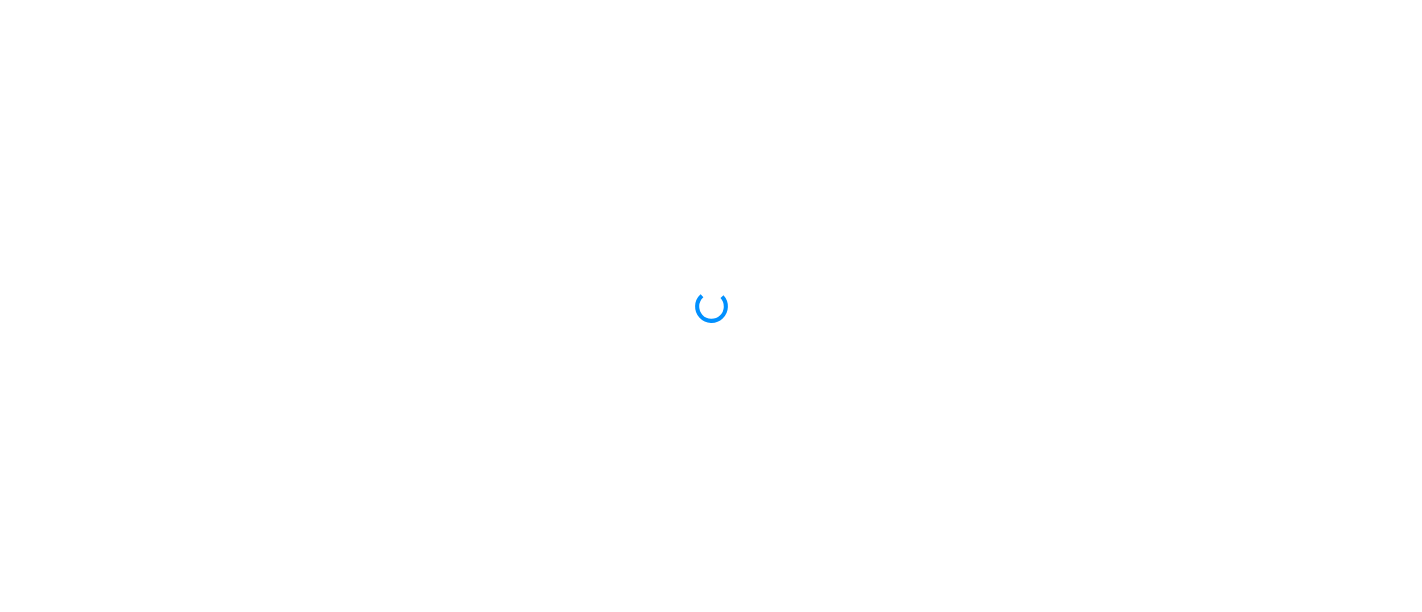 scroll, scrollTop: 0, scrollLeft: 0, axis: both 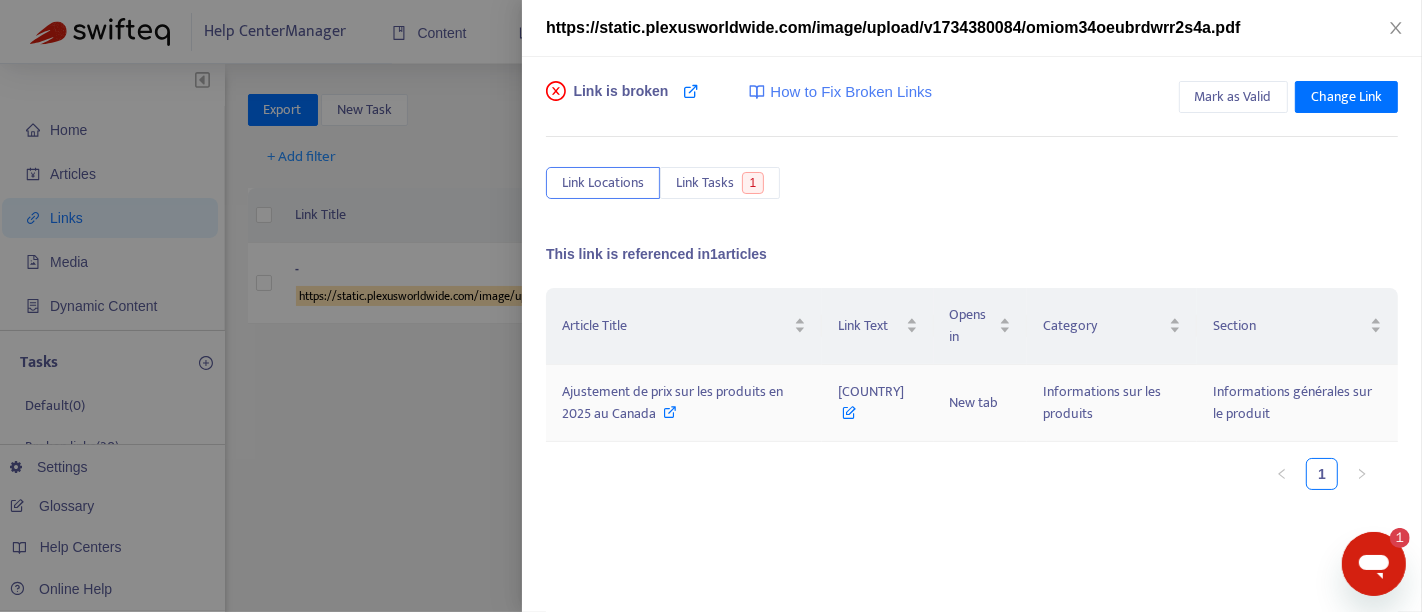 click on "Ajustement de prix sur les produits en 2025 au Canada" at bounding box center [672, 402] 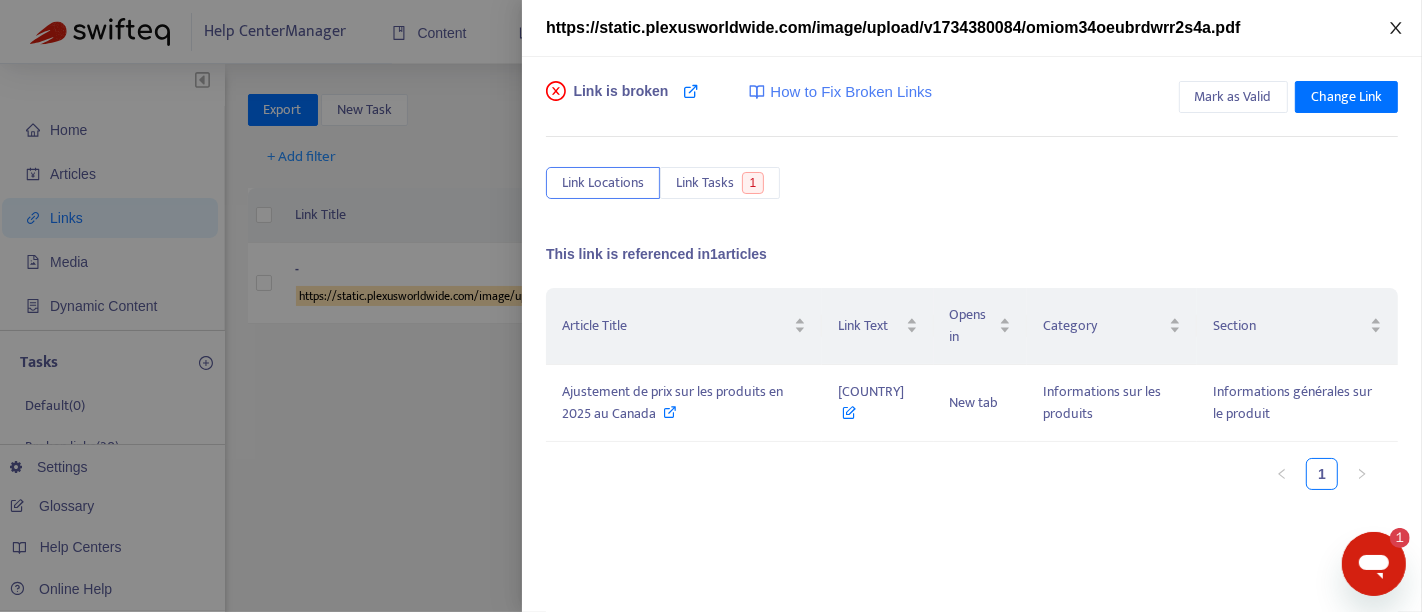 click at bounding box center (1396, 28) 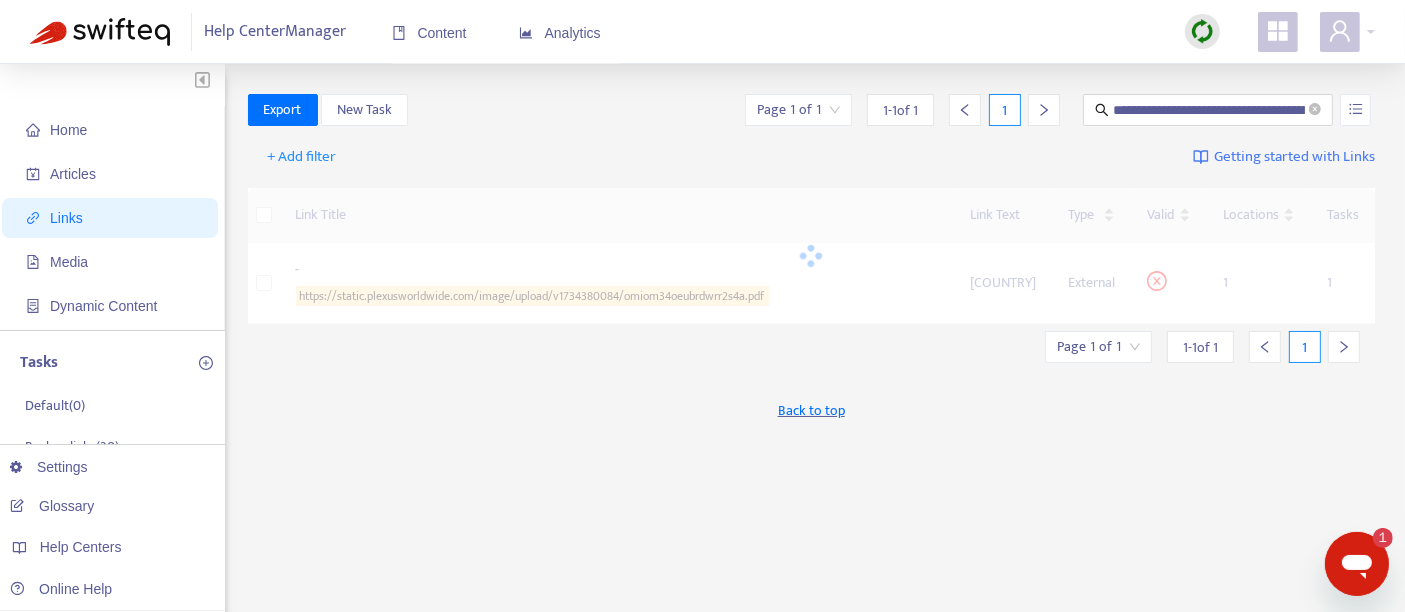 click at bounding box center [1202, 31] 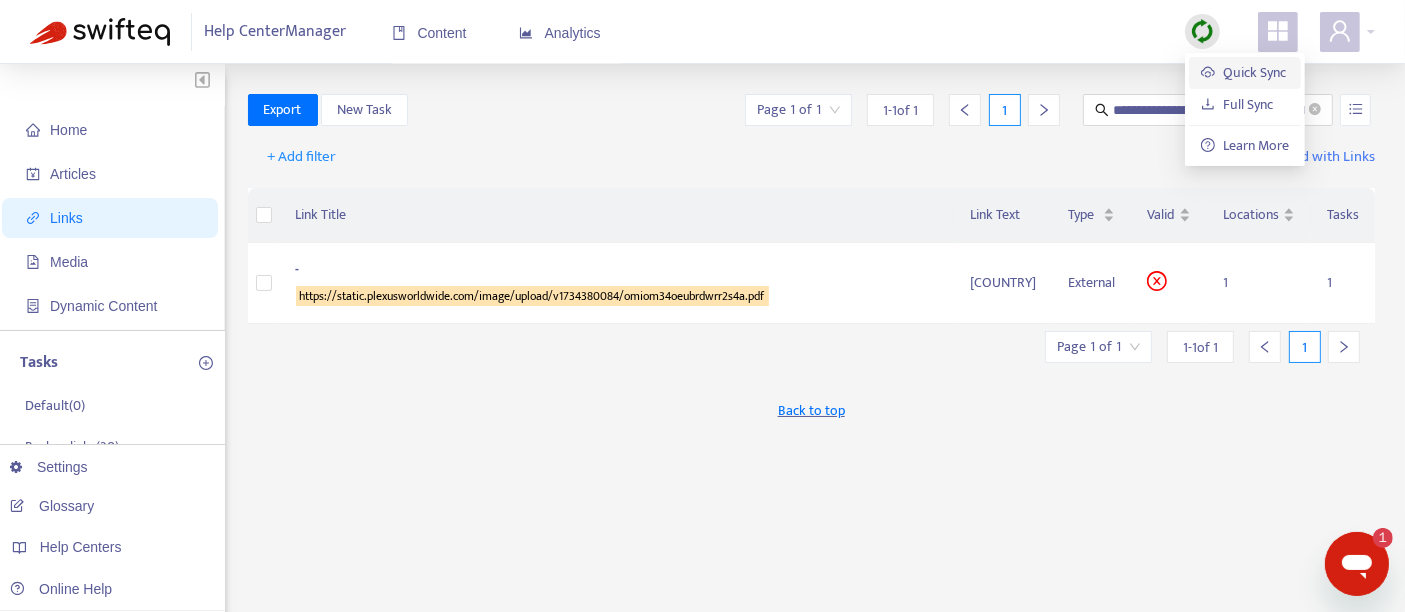 click on "Quick Sync" at bounding box center [1243, 72] 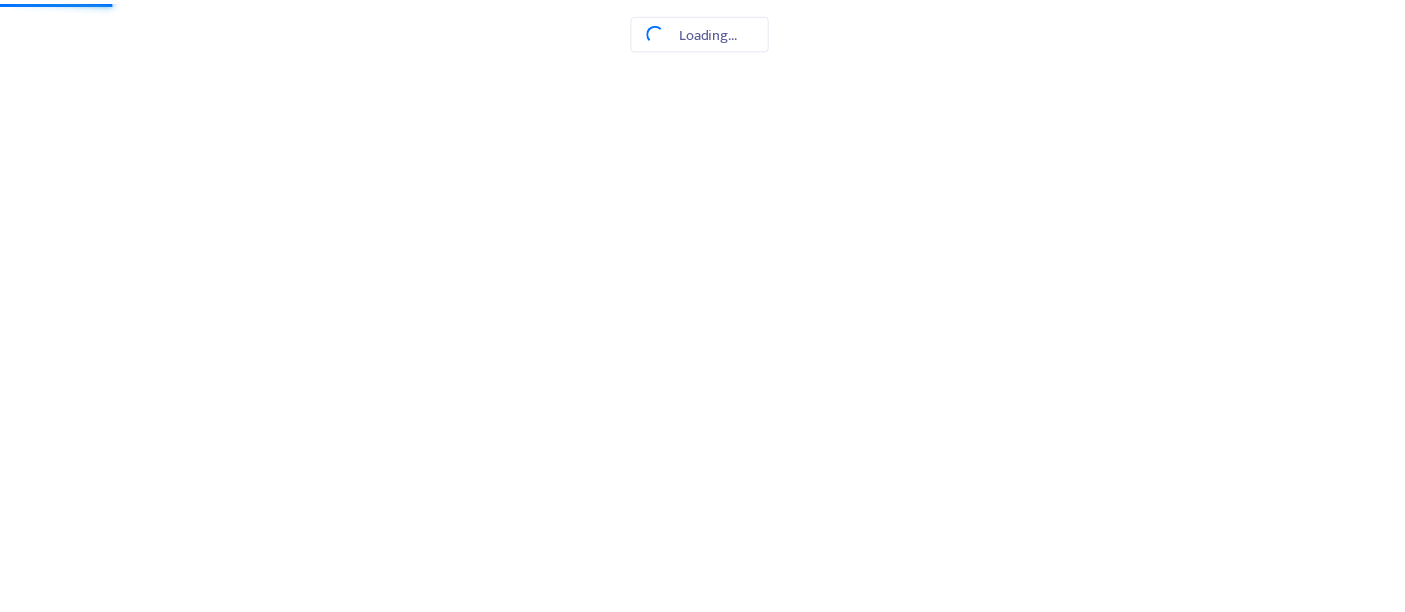 scroll, scrollTop: 0, scrollLeft: 0, axis: both 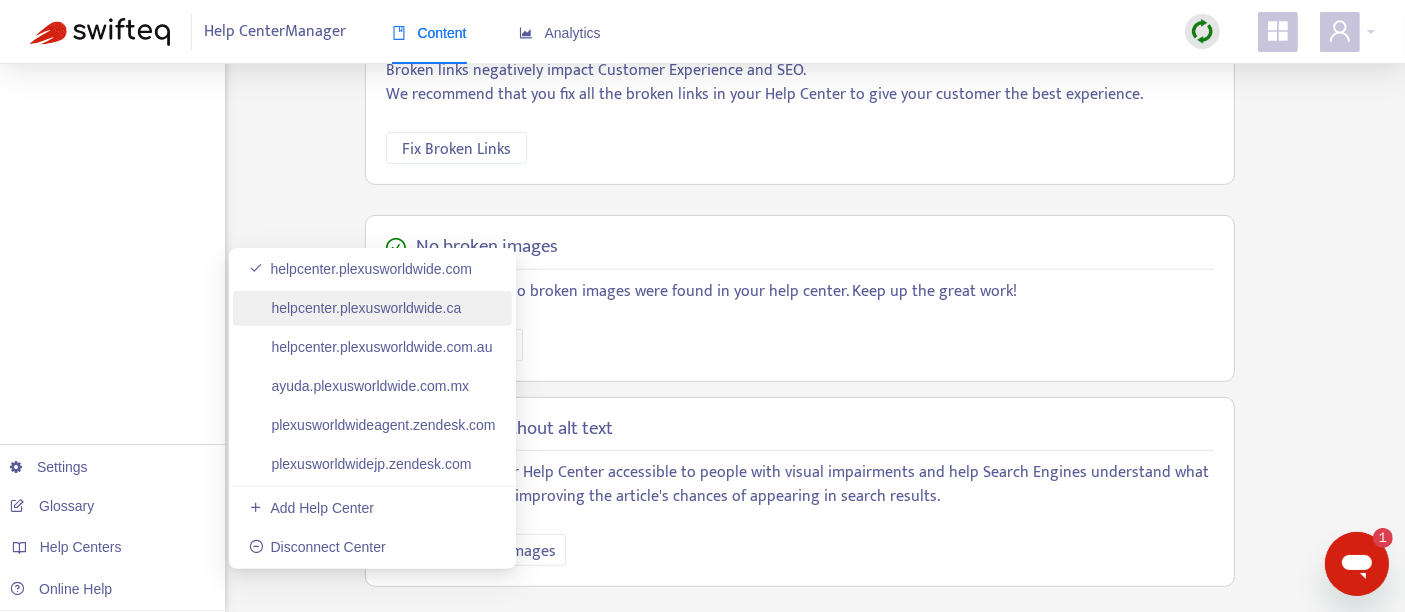 click on "helpcenter.plexusworldwide.ca" at bounding box center (355, 308) 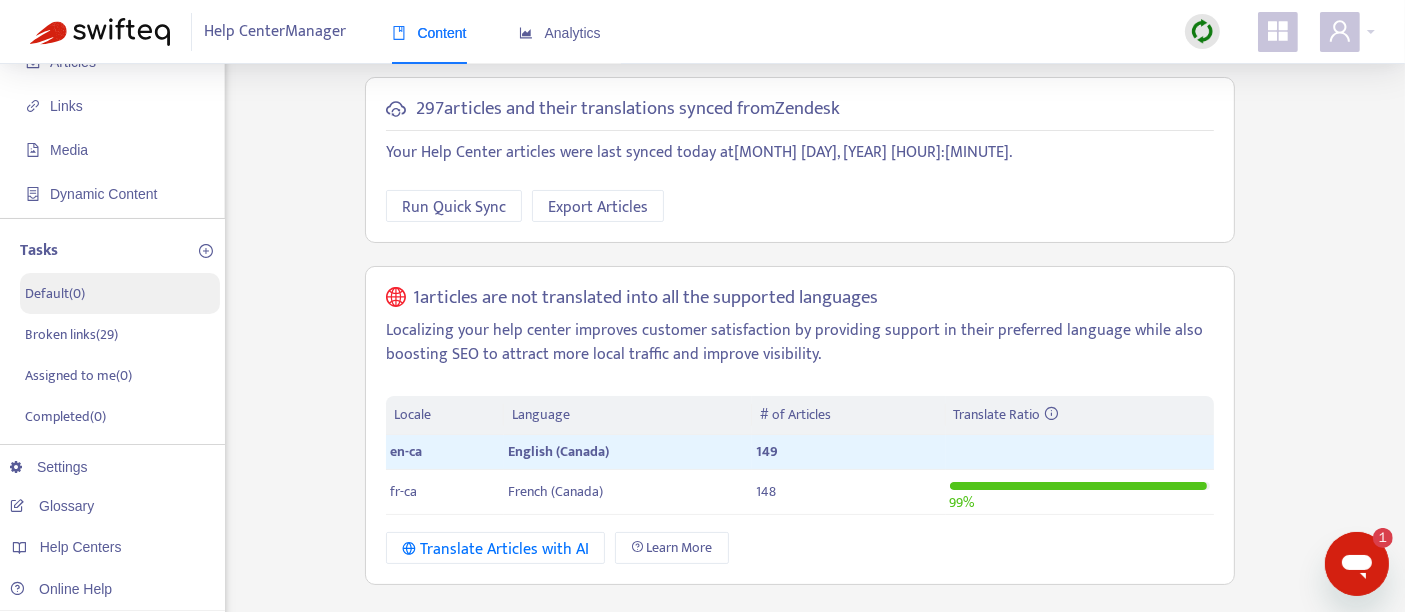 scroll, scrollTop: 113, scrollLeft: 0, axis: vertical 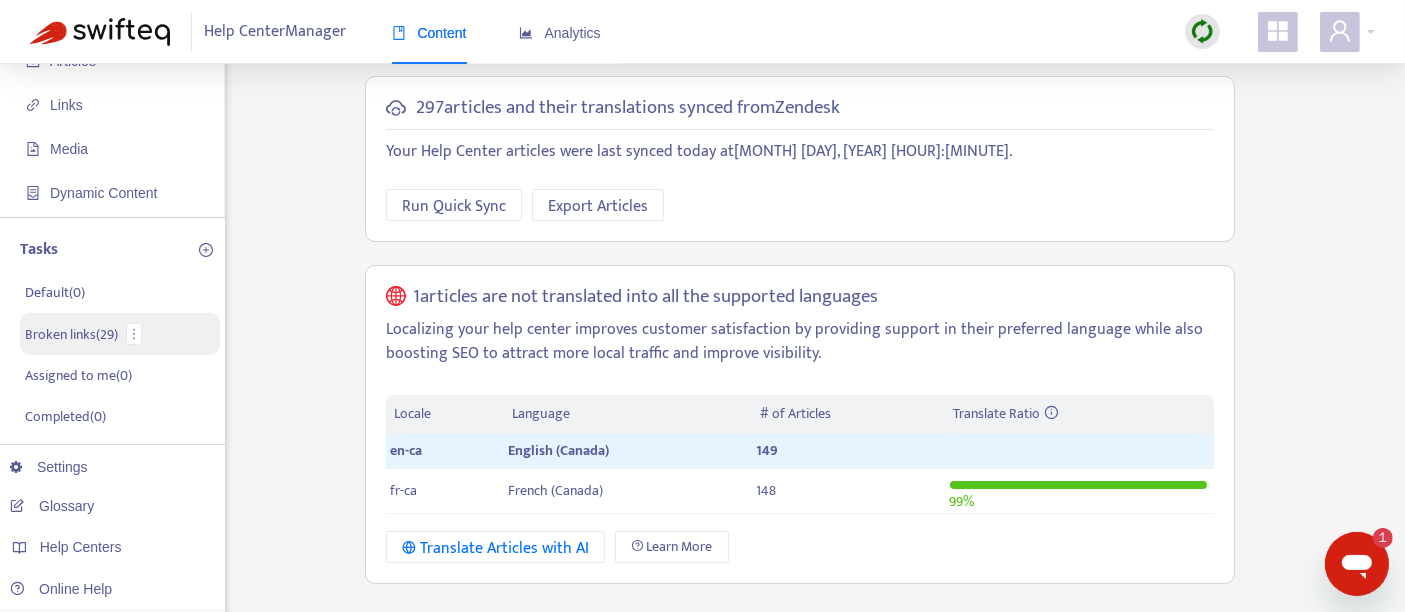 click on "Broken links  ( 29 )" at bounding box center (71, 334) 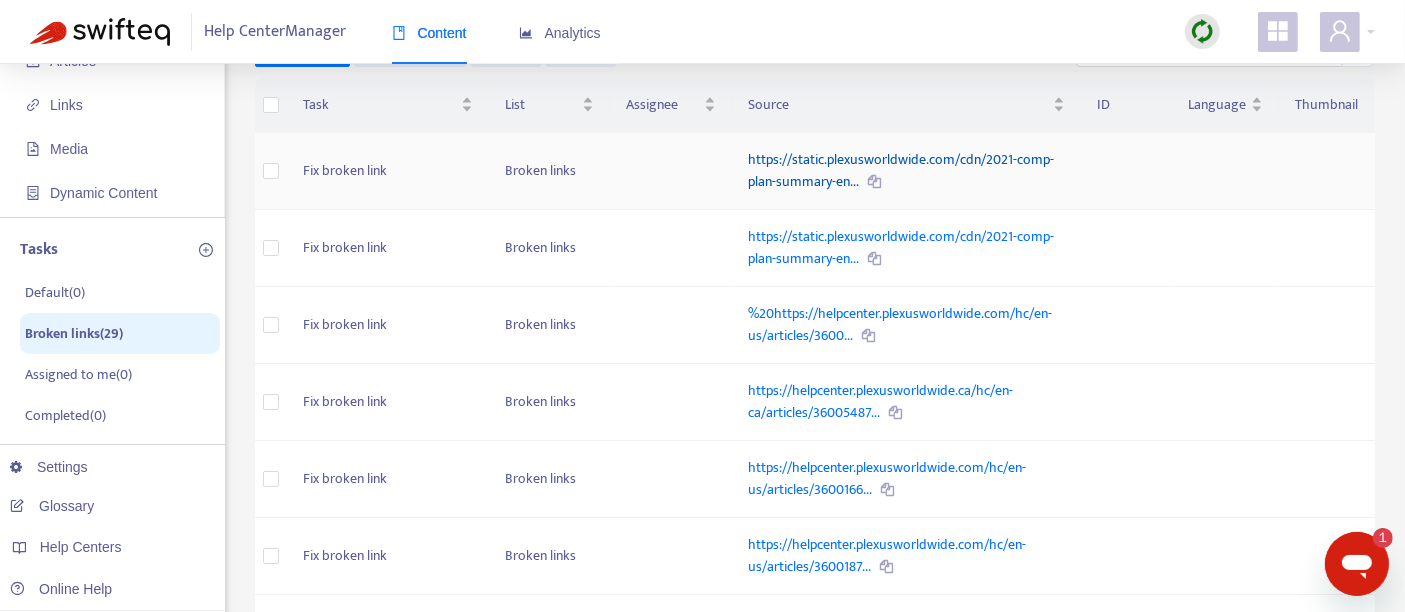 click on "https://static.plexusworldwide.com/cdn/2021-comp-plan-summary-en..." at bounding box center (901, 170) 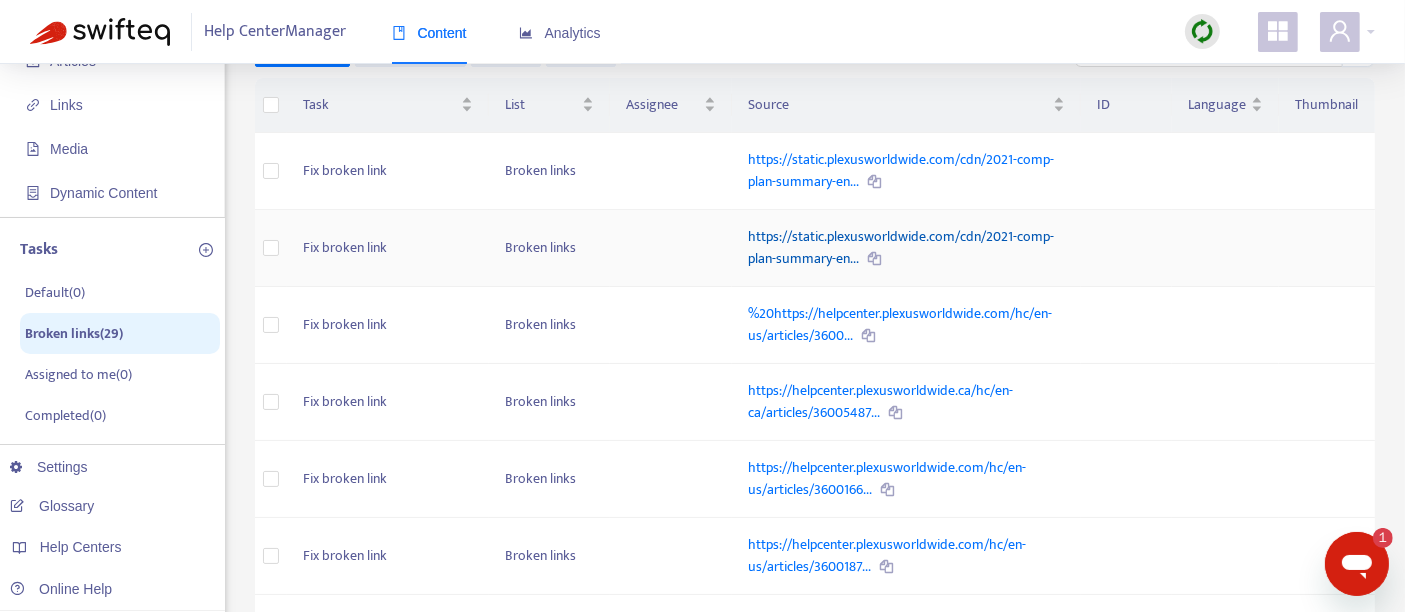 click on "https://static.plexusworldwide.com/cdn/2021-comp-plan-summary-en..." at bounding box center [901, 247] 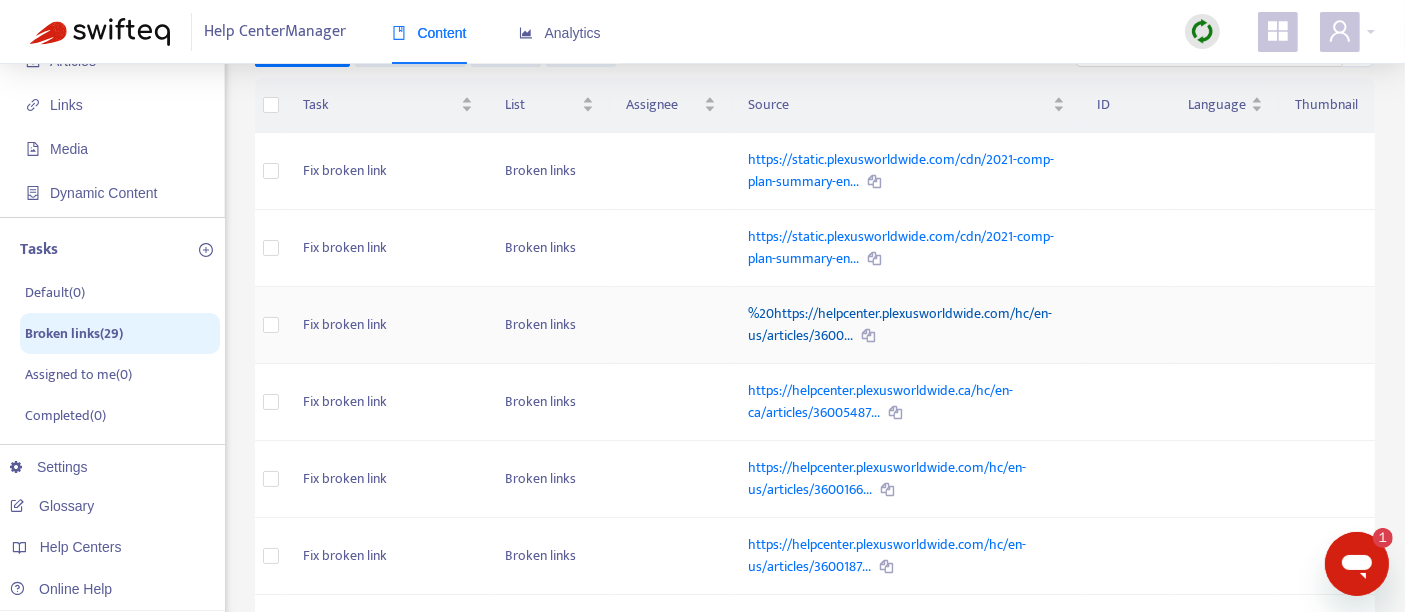 click on "%20https://helpcenter.plexusworldwide.com/hc/en-us/articles/3600..." at bounding box center [900, 324] 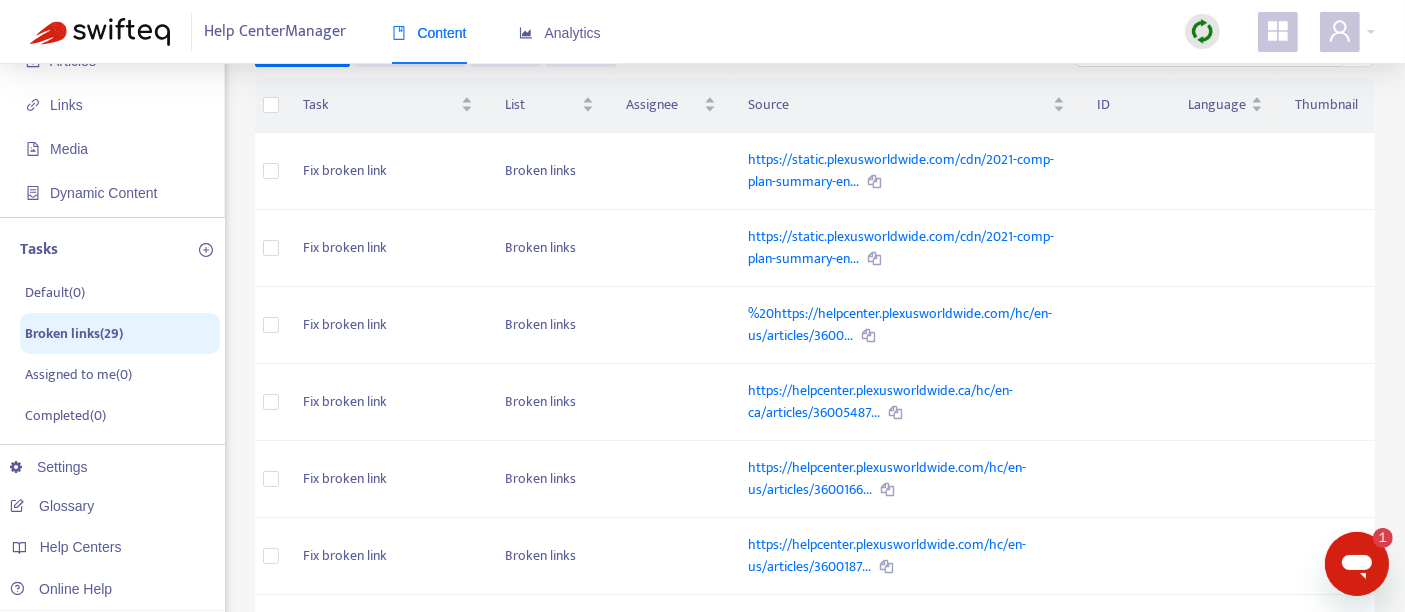click at bounding box center (1202, 31) 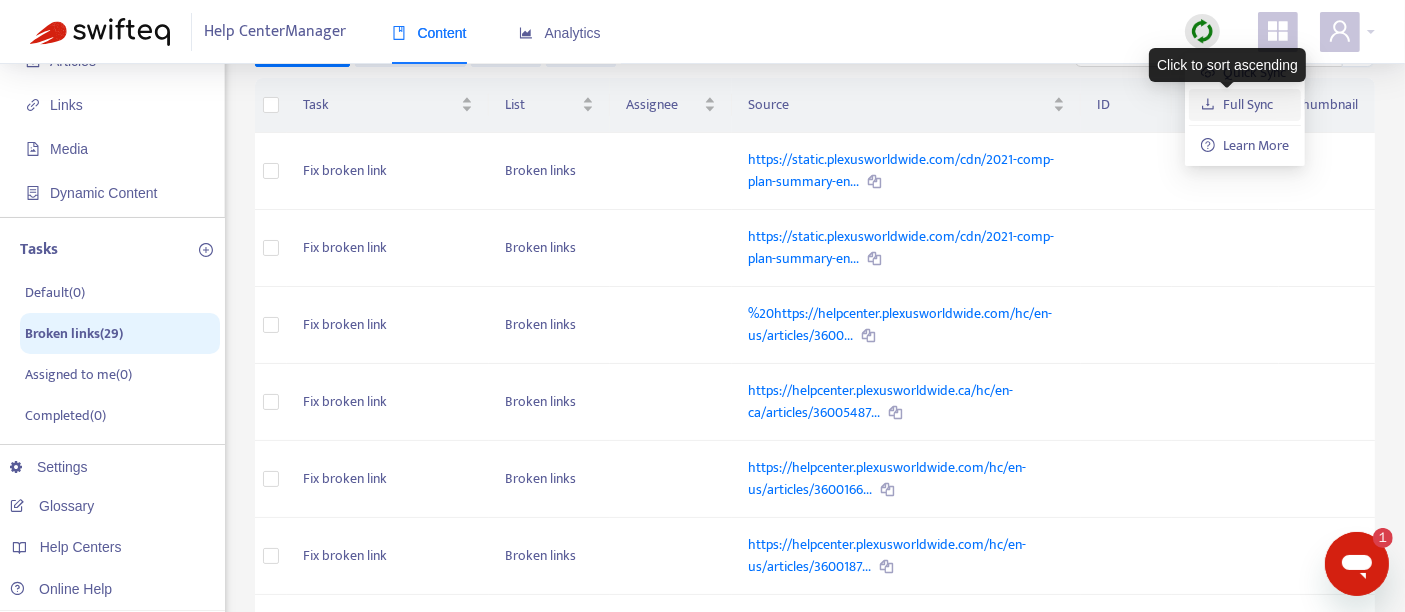 click on "Full Sync" at bounding box center (1237, 104) 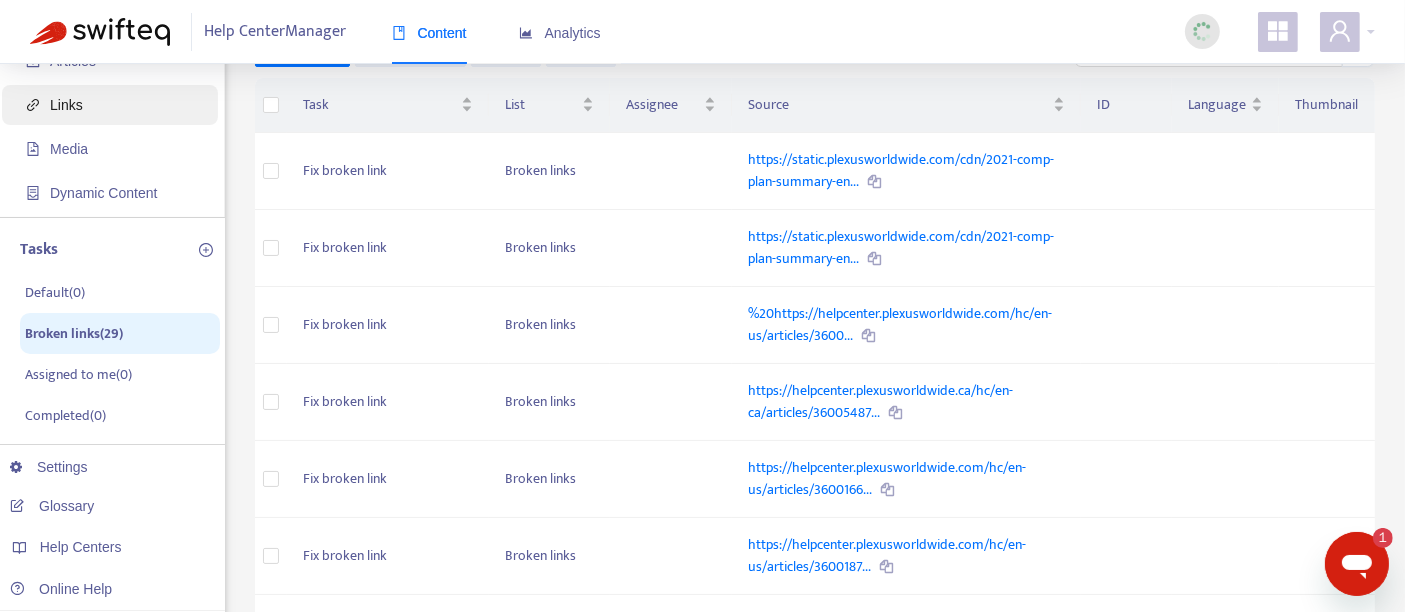 scroll, scrollTop: 0, scrollLeft: 0, axis: both 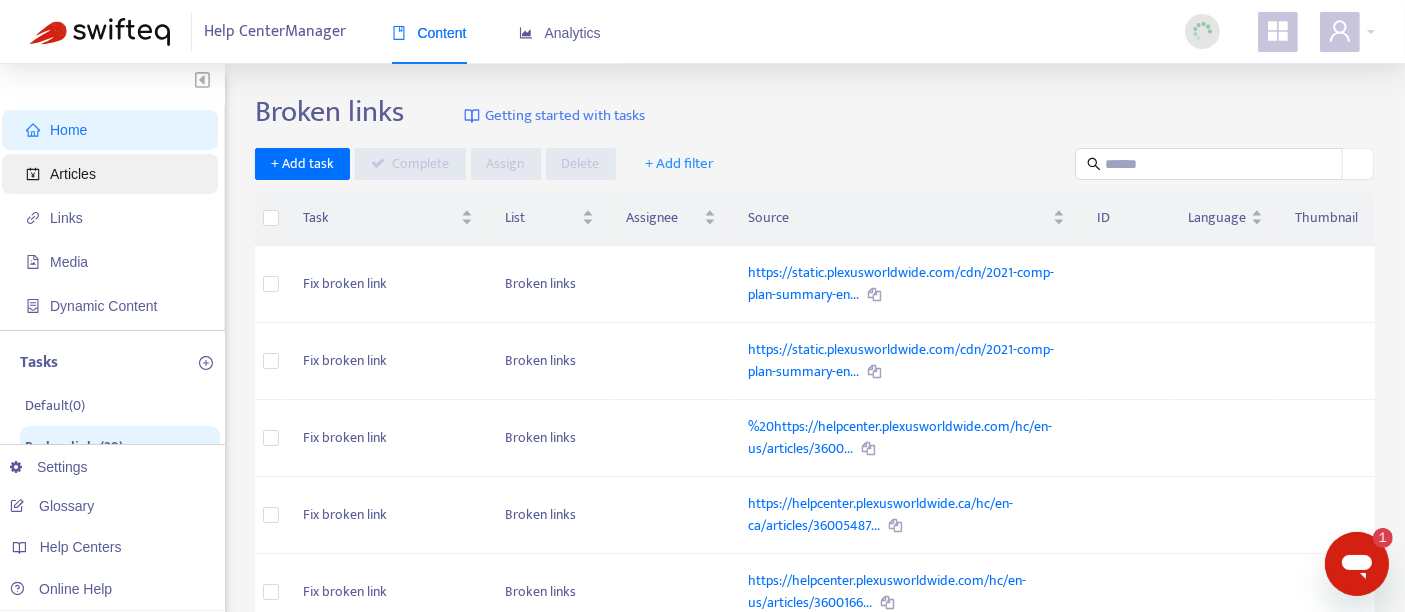 click on "Articles" at bounding box center (73, 174) 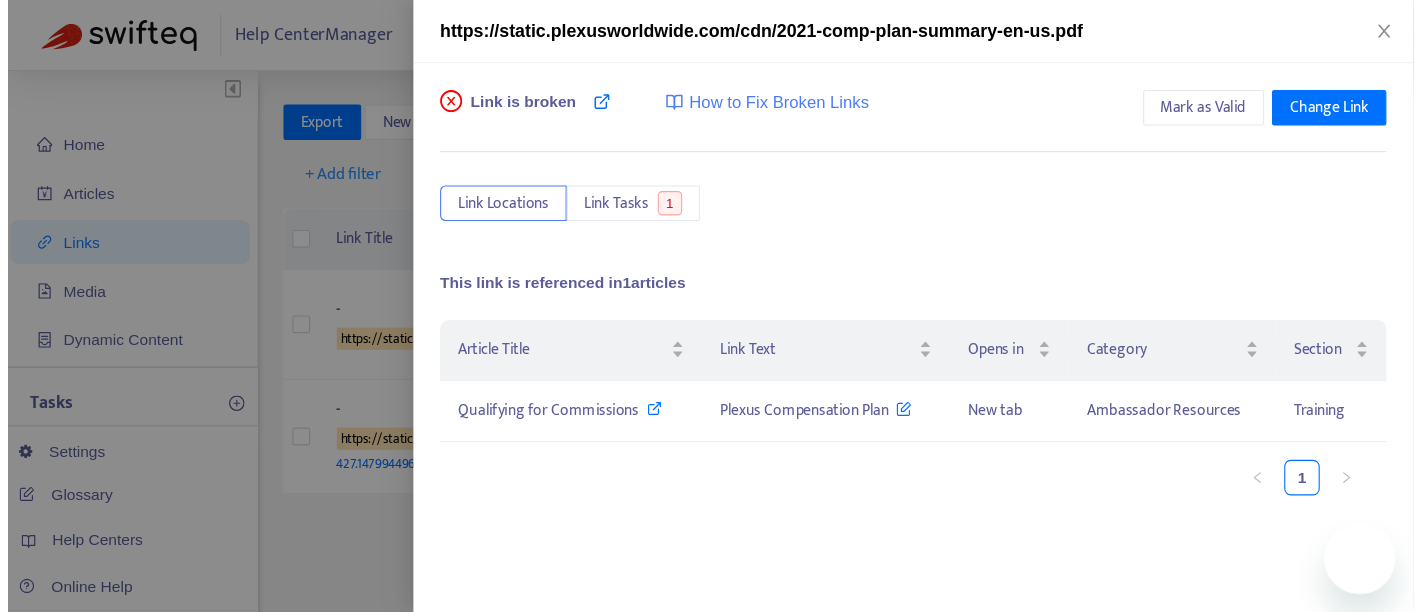 scroll, scrollTop: 0, scrollLeft: 0, axis: both 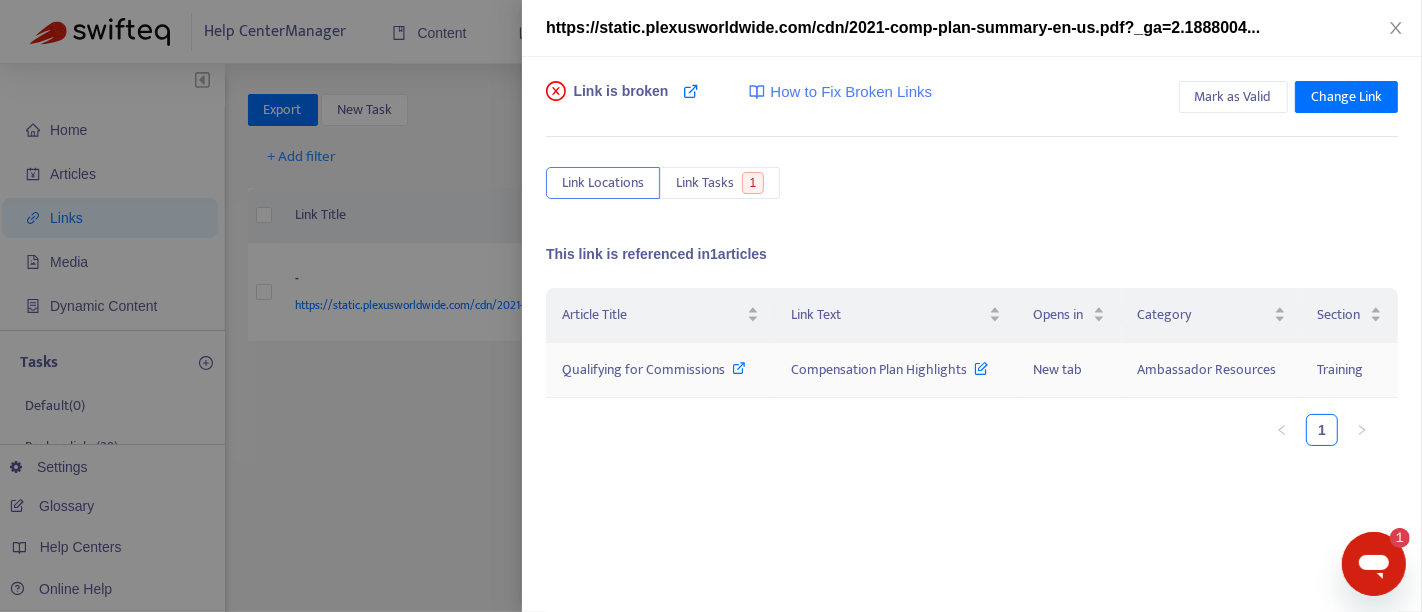 click on "Compensation Plan Highlights" at bounding box center [889, 369] 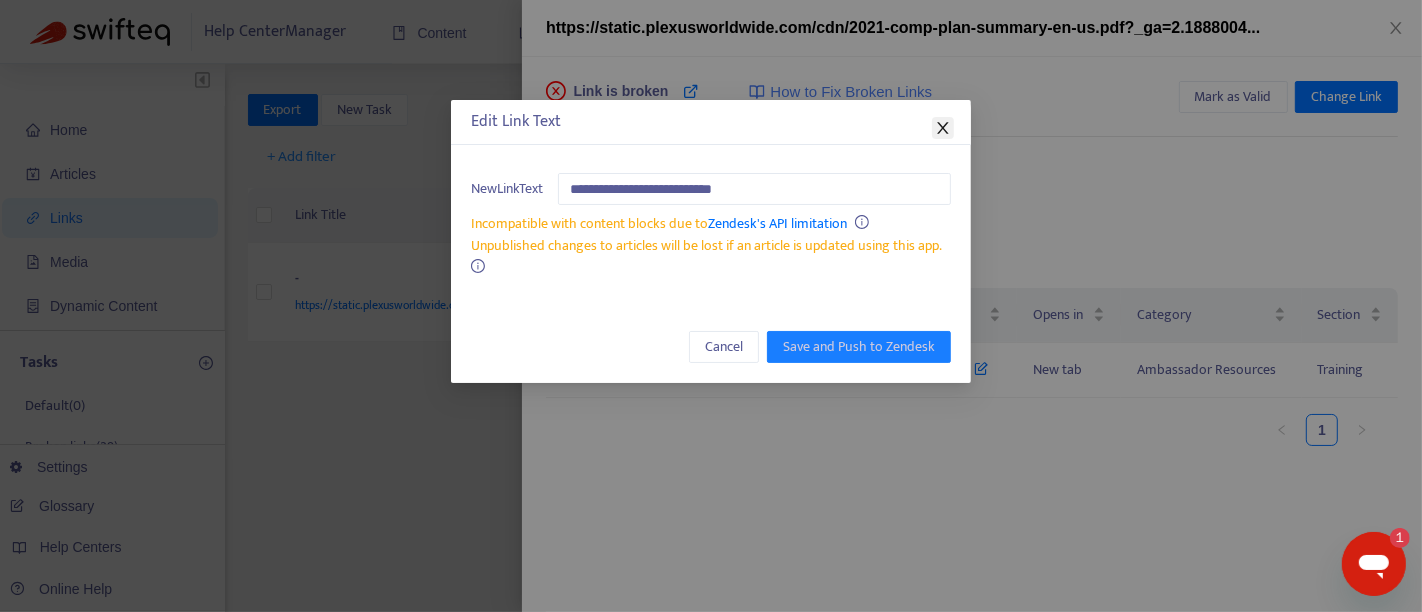 click 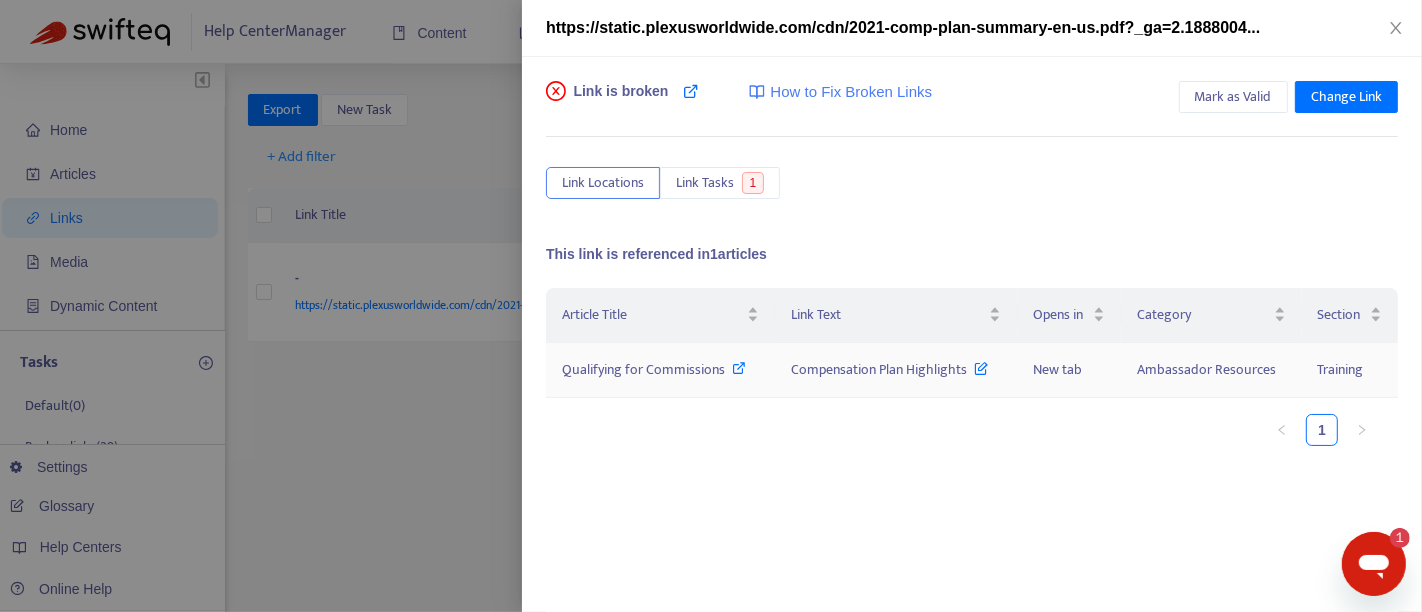 click on "Qualifying for Commissions" at bounding box center [643, 369] 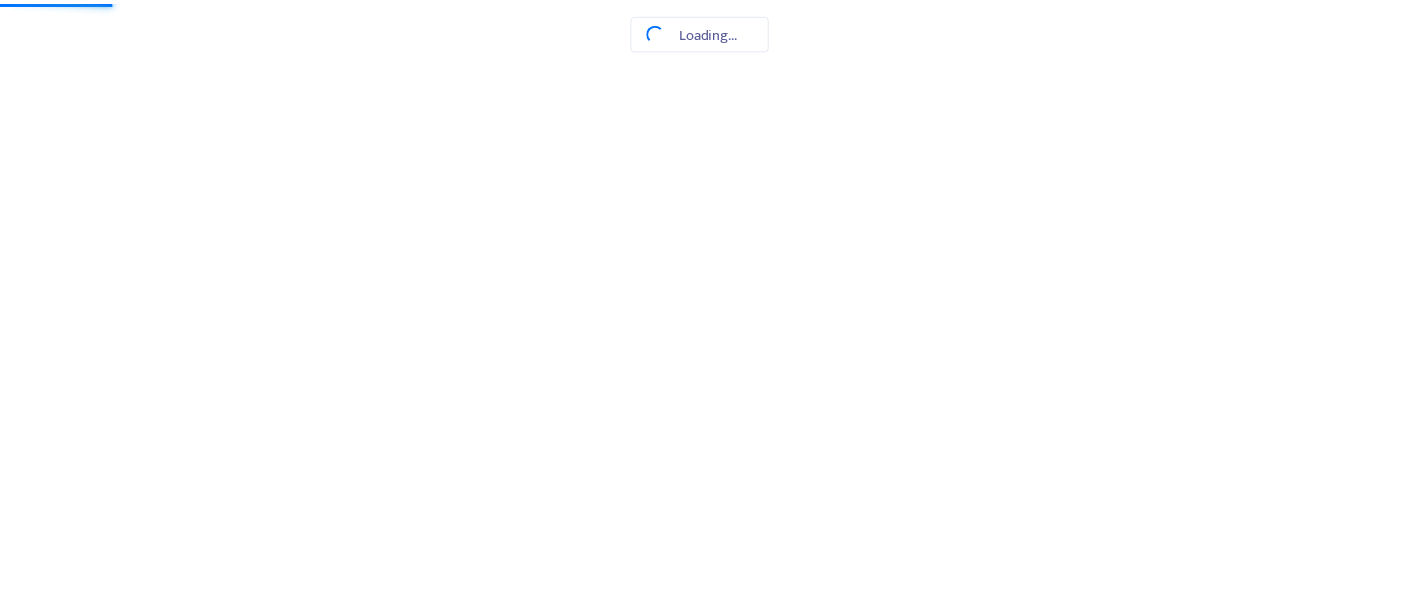 scroll, scrollTop: 0, scrollLeft: 0, axis: both 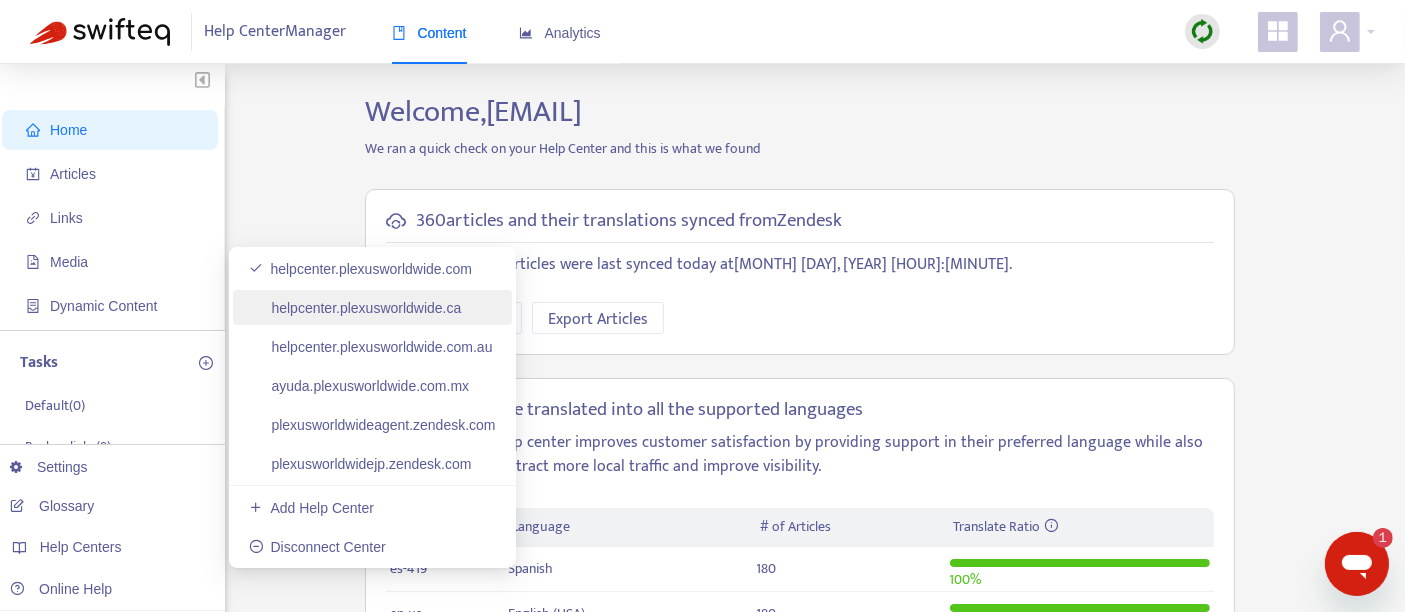 click on "helpcenter.plexusworldwide.ca" at bounding box center [355, 308] 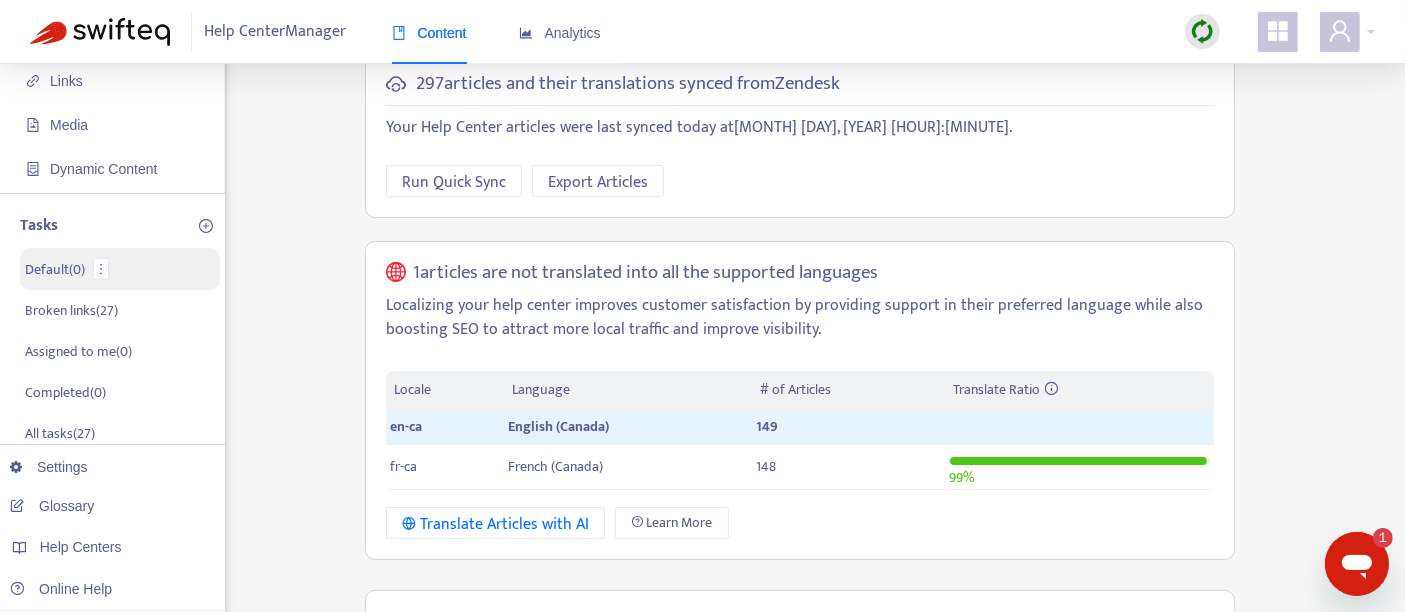 scroll, scrollTop: 148, scrollLeft: 0, axis: vertical 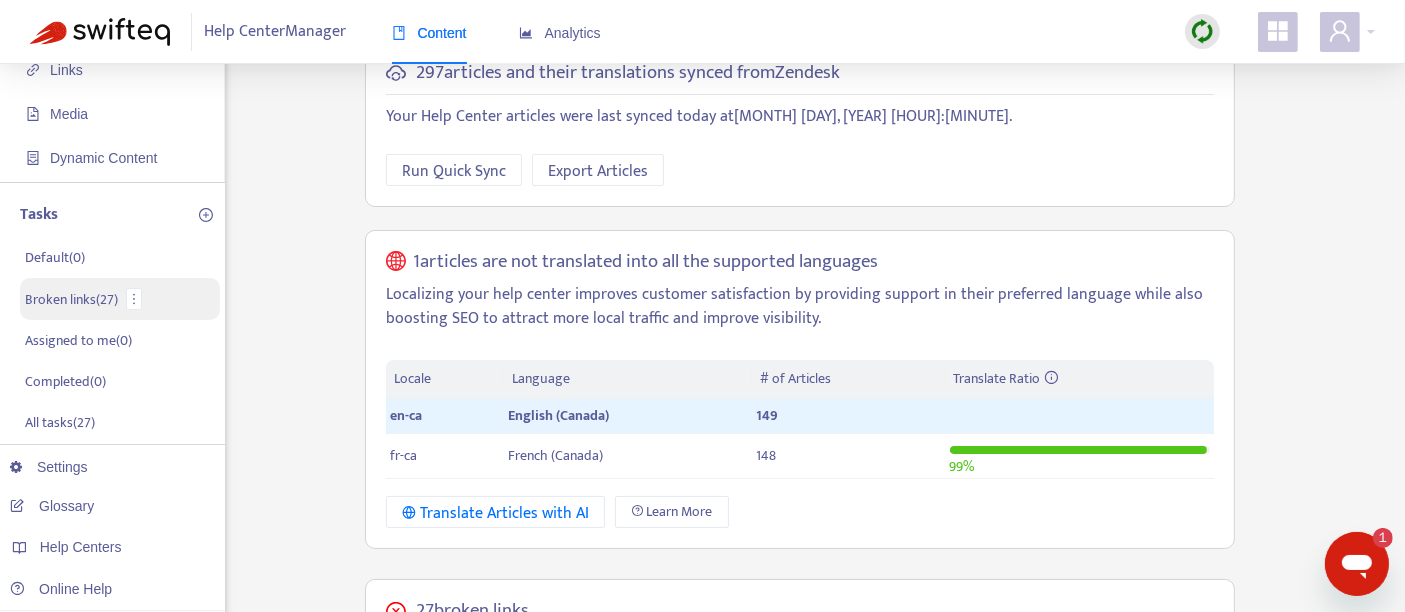 click on "Broken links  ( 27 )" at bounding box center (71, 299) 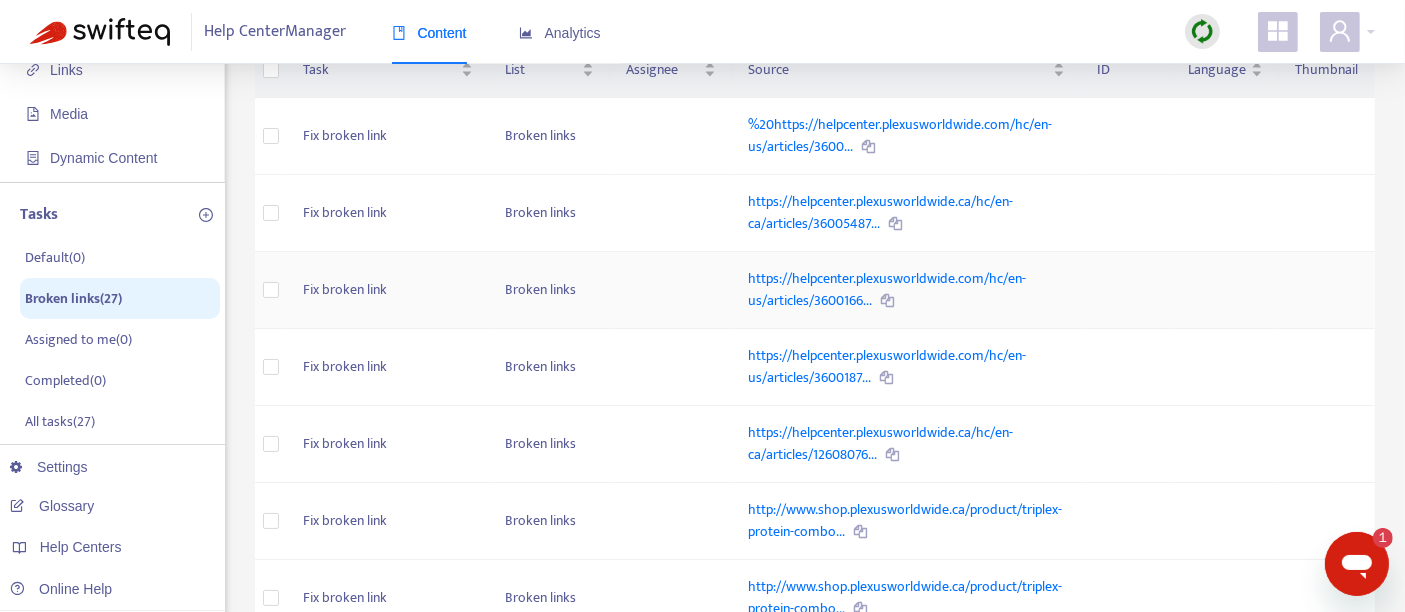 scroll, scrollTop: 0, scrollLeft: 0, axis: both 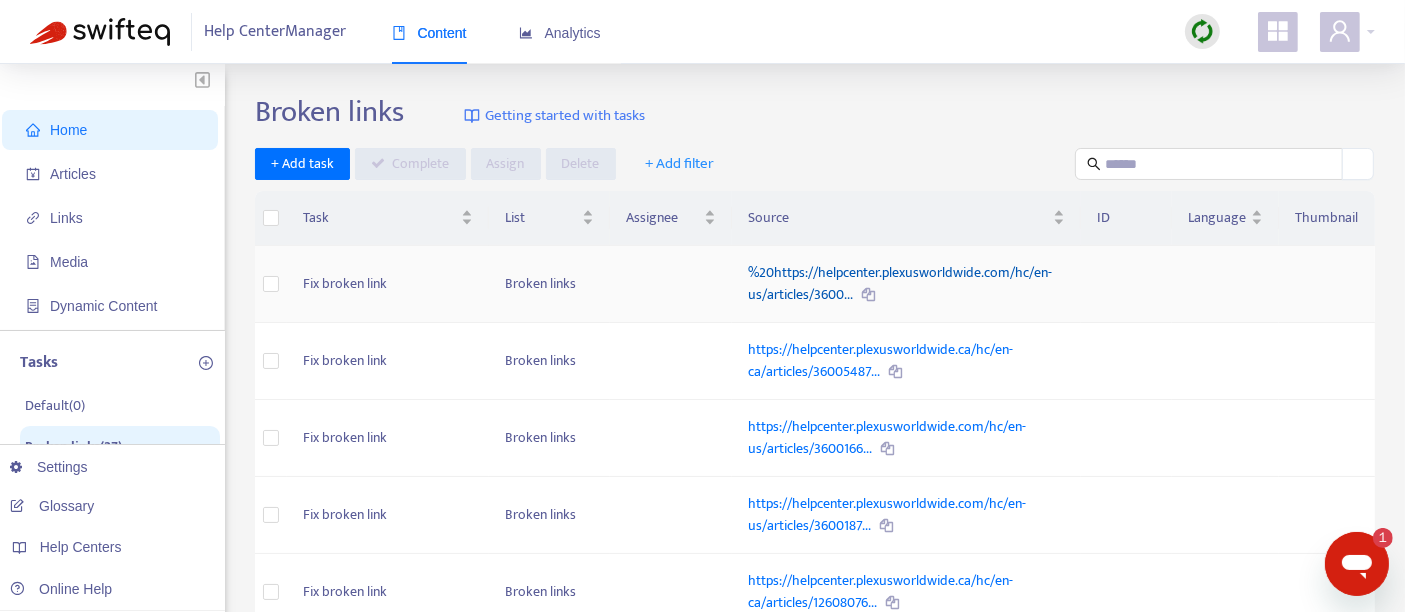 click on "%20https://helpcenter.plexusworldwide.com/hc/en-us/articles/3600..." at bounding box center (900, 283) 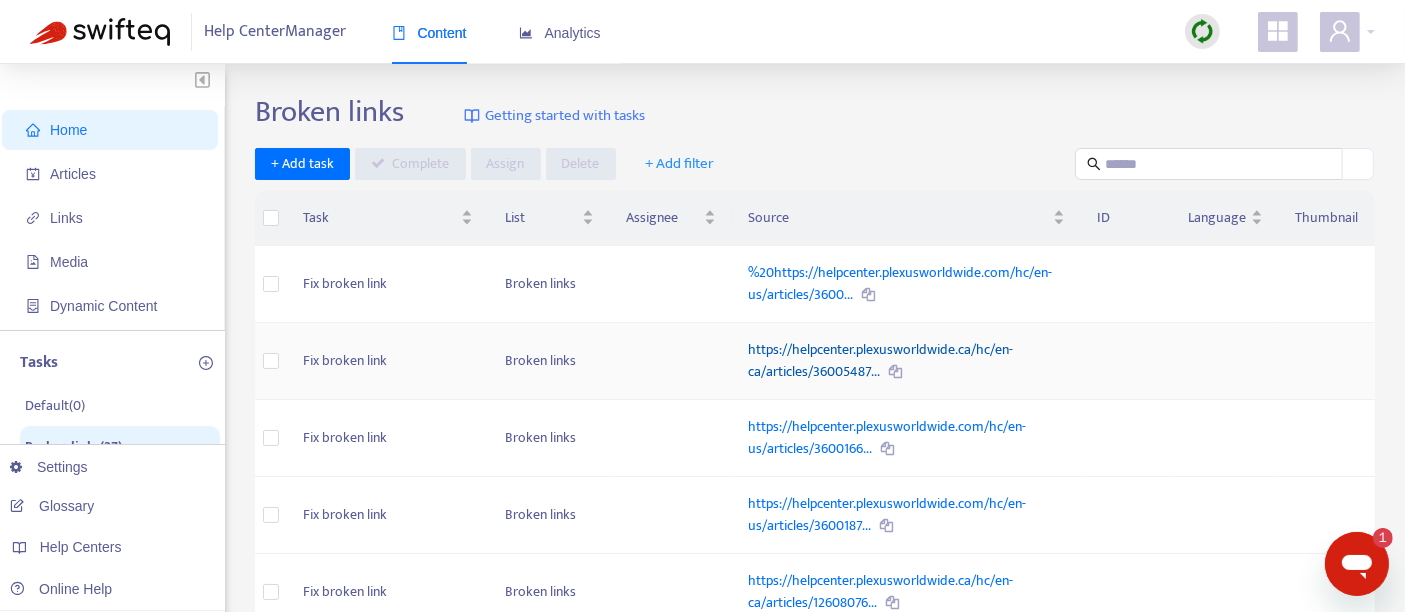 click on "https://helpcenter.plexusworldwide.ca/hc/en-ca/articles/36005487..." at bounding box center [880, 360] 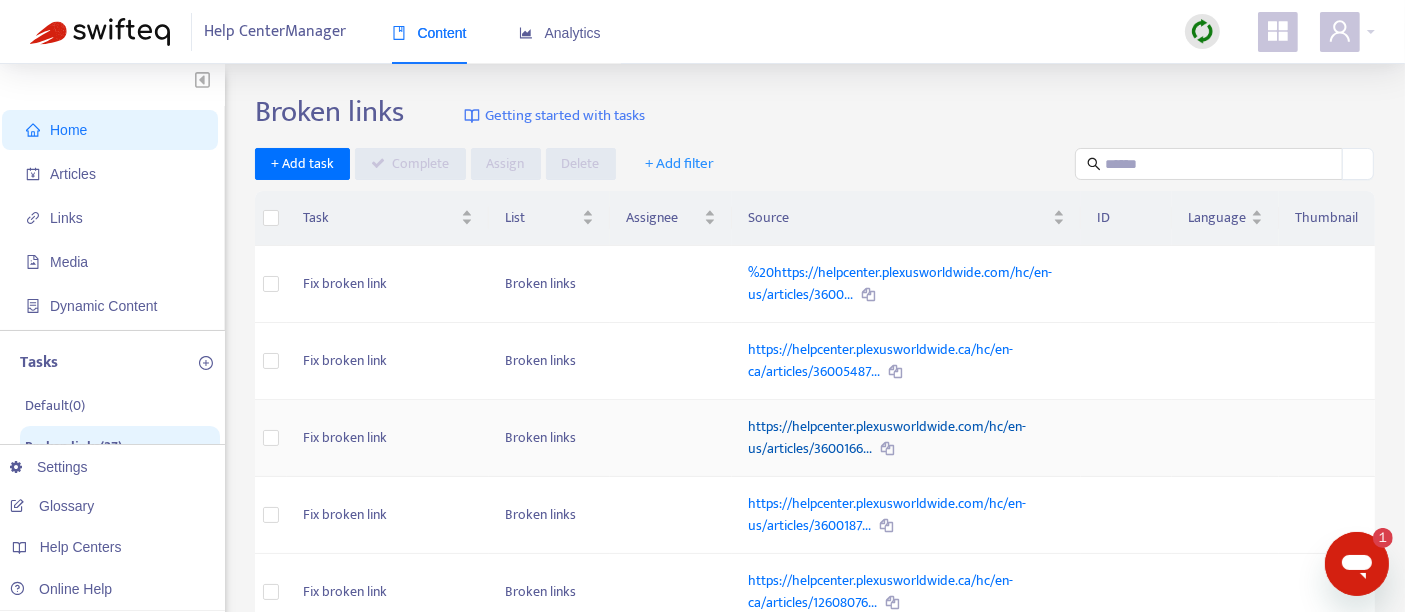 click on "https://helpcenter.plexusworldwide.com/hc/en-us/articles/3600166..." at bounding box center (887, 437) 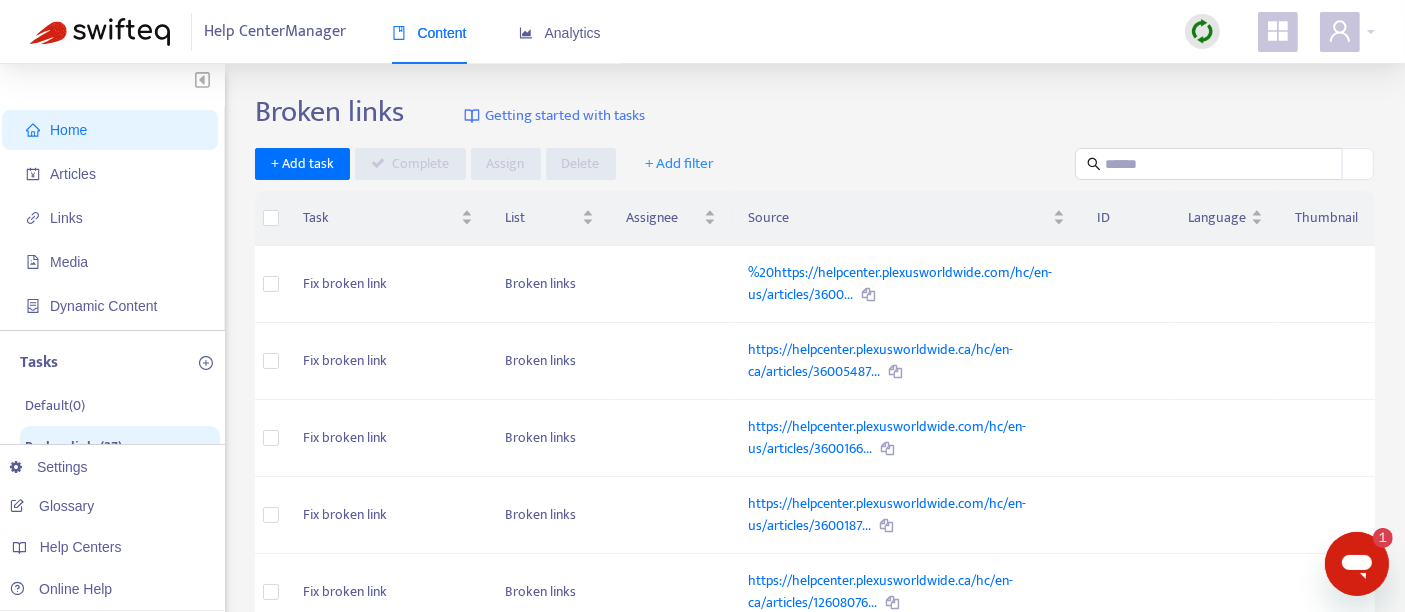 click at bounding box center [1202, 32] 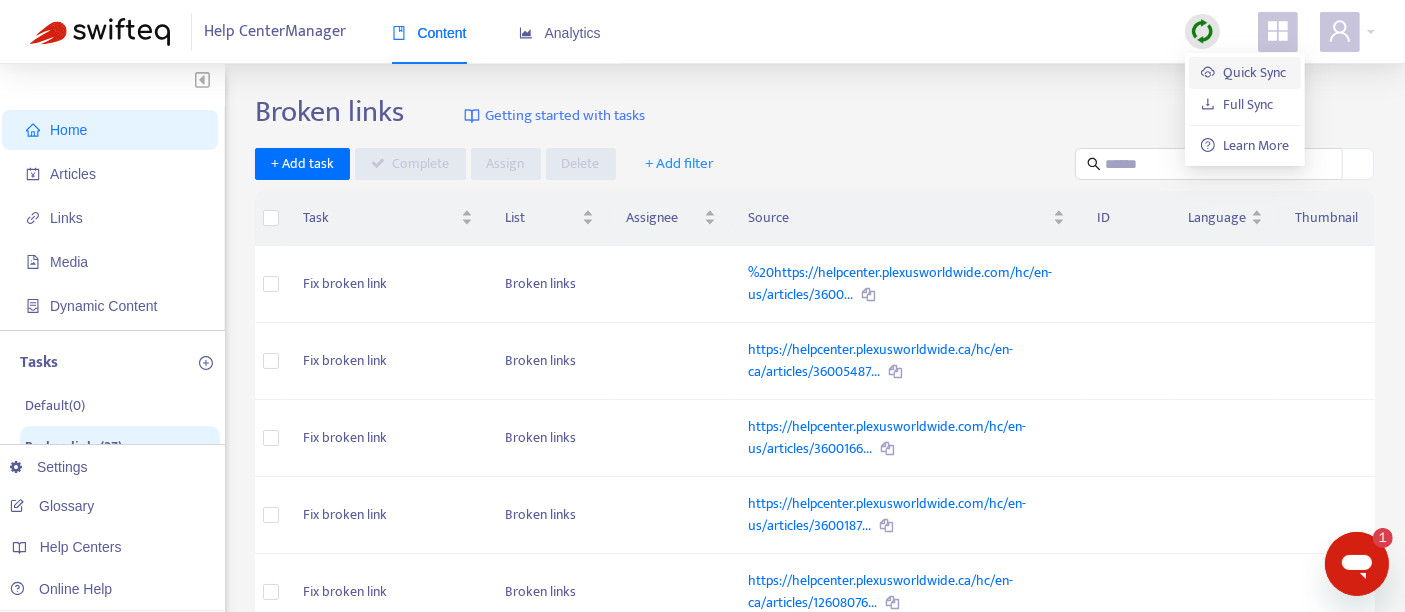 click on "Quick Sync" at bounding box center [1243, 72] 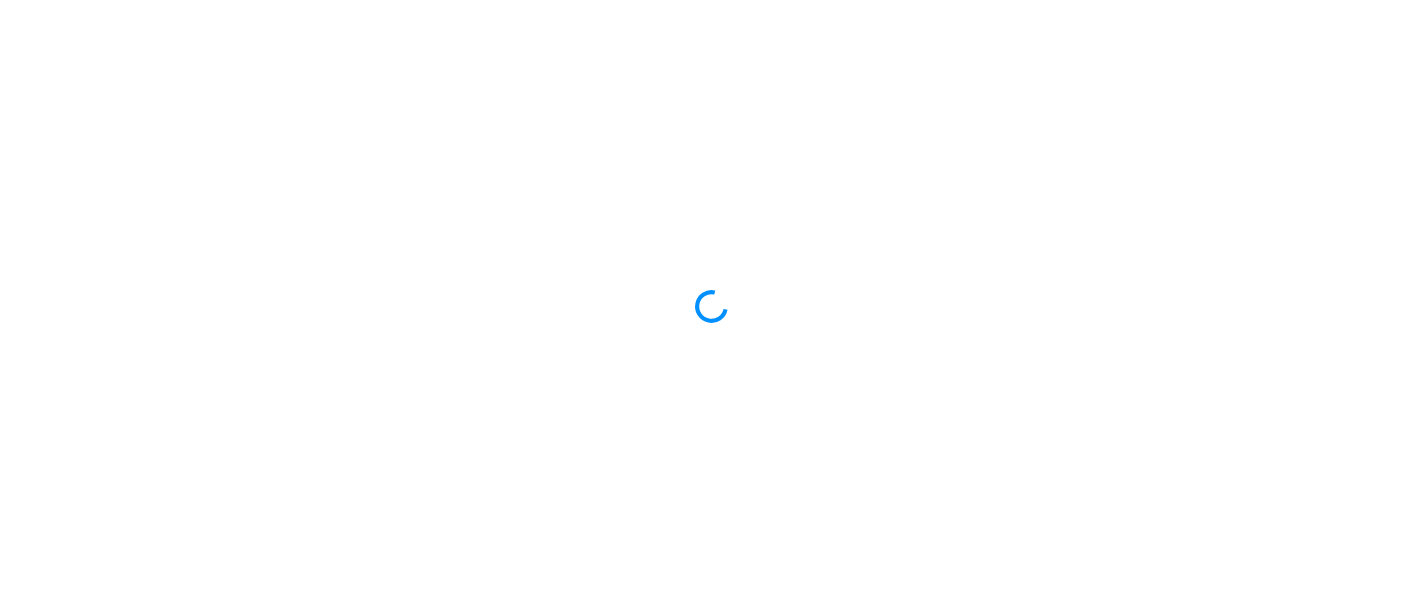scroll, scrollTop: 0, scrollLeft: 0, axis: both 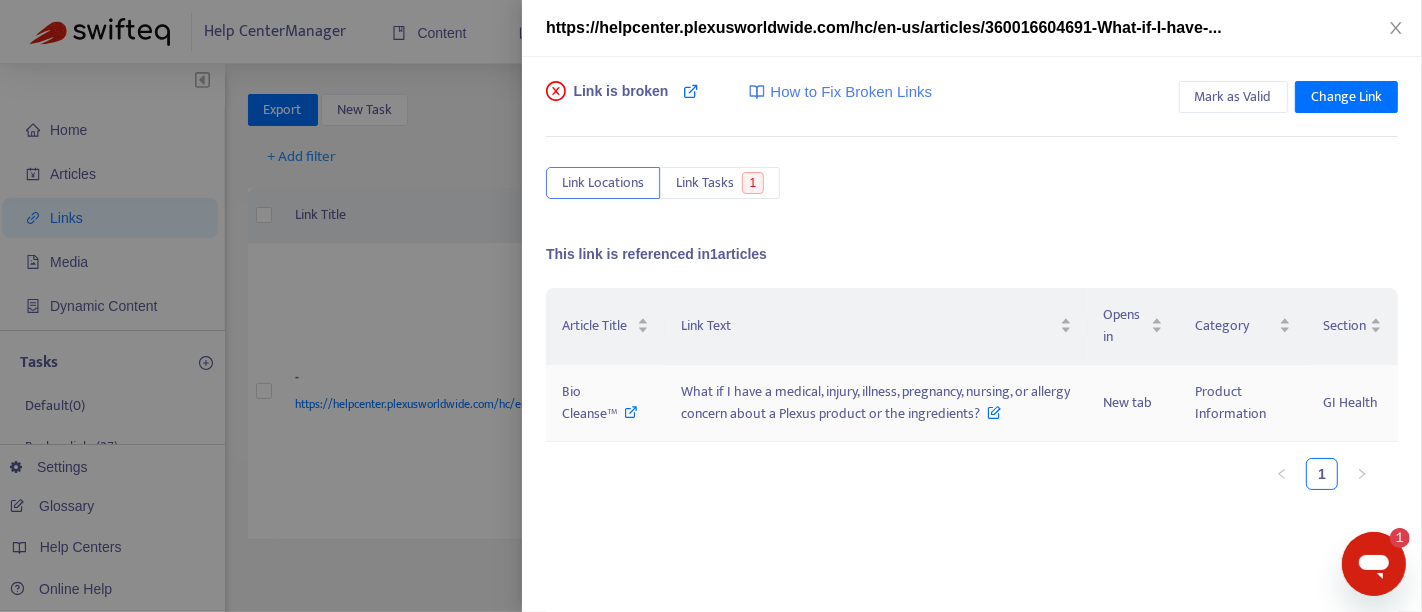 click on "Bio Cleanse™" at bounding box center [589, 402] 